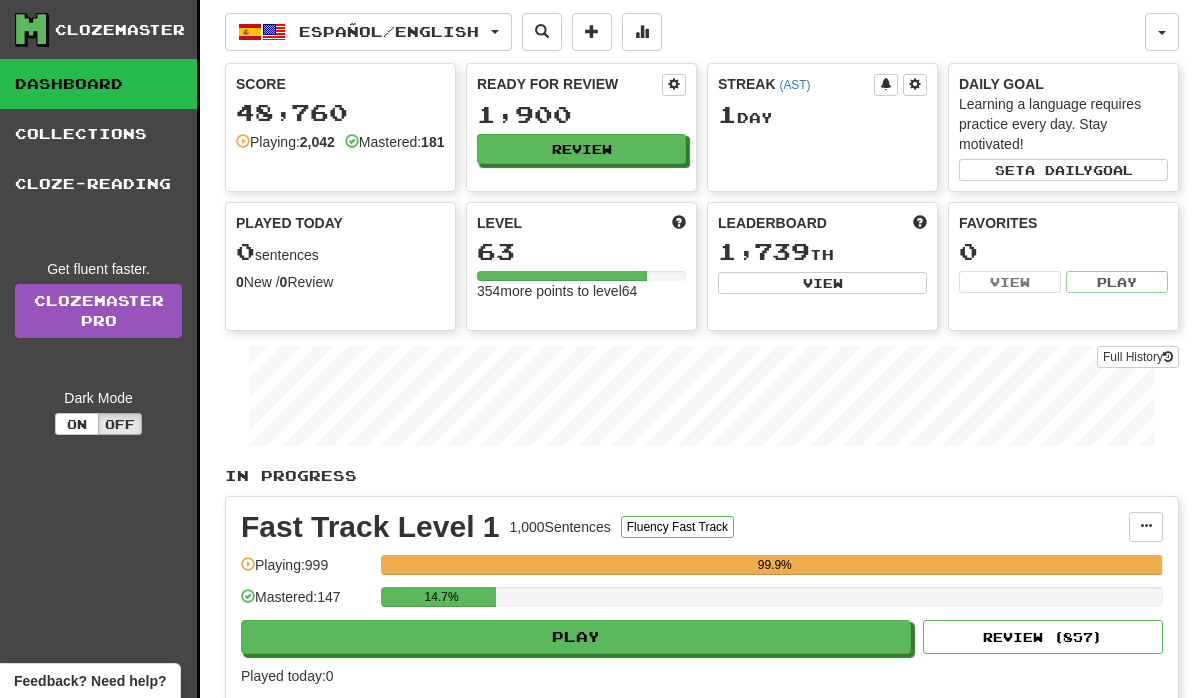 scroll, scrollTop: 137, scrollLeft: 0, axis: vertical 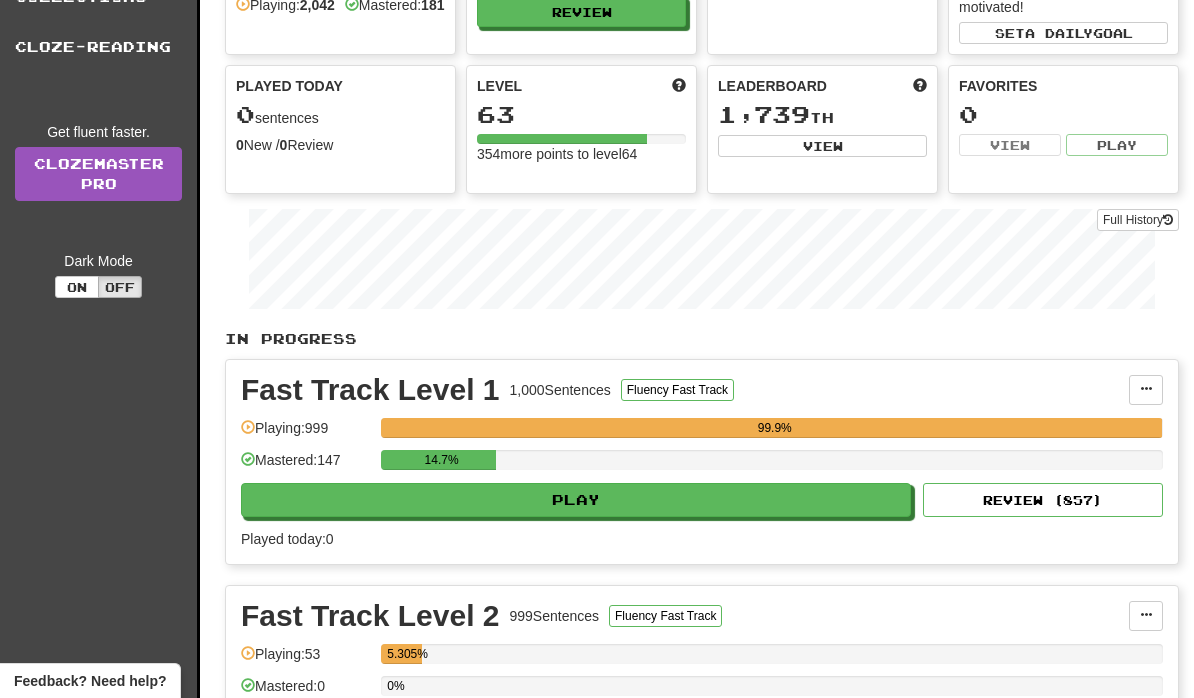 click on "Play" 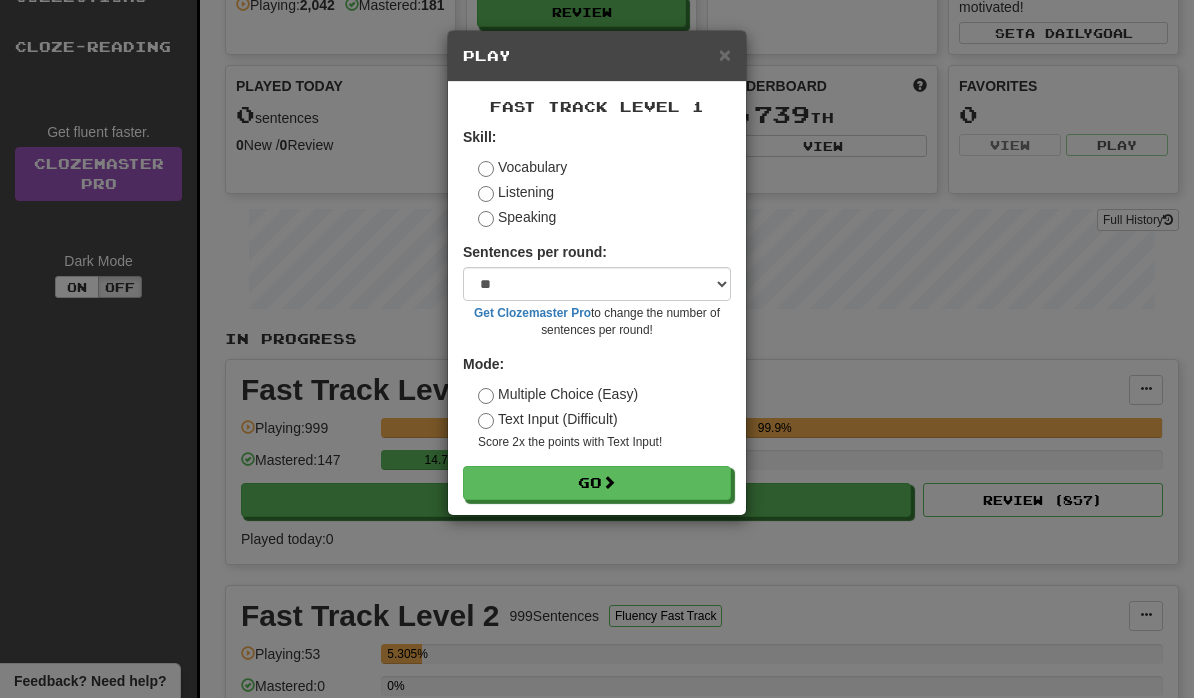 click on "Go" at bounding box center (597, 483) 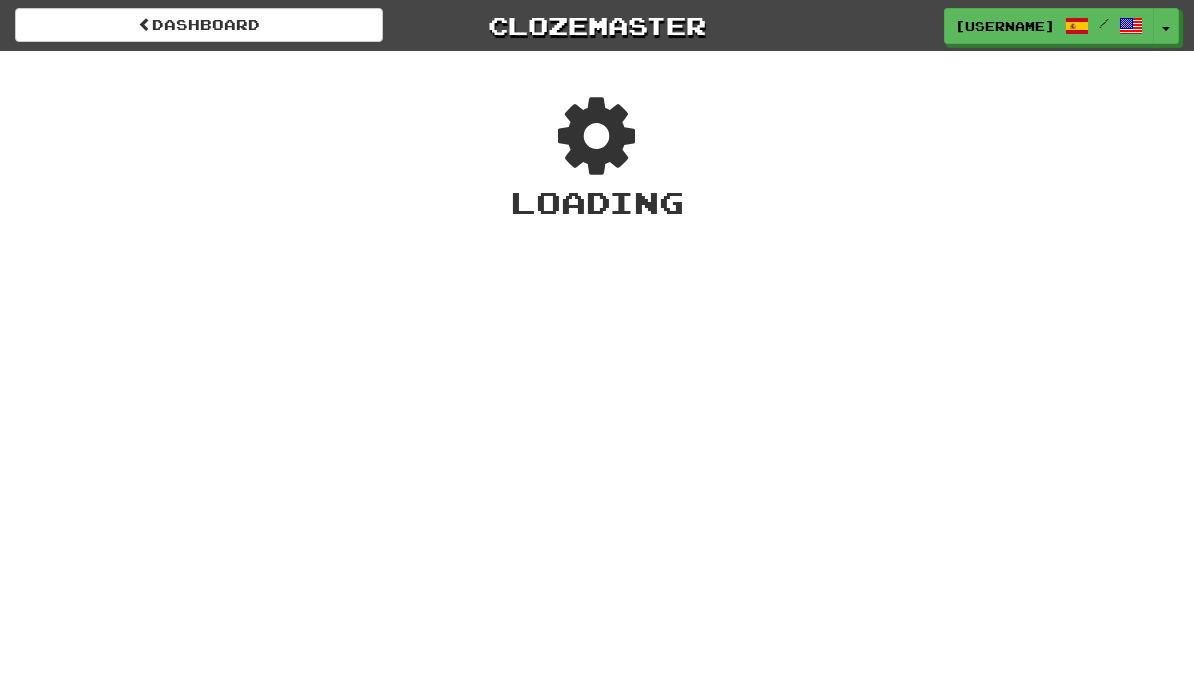 scroll, scrollTop: 0, scrollLeft: 0, axis: both 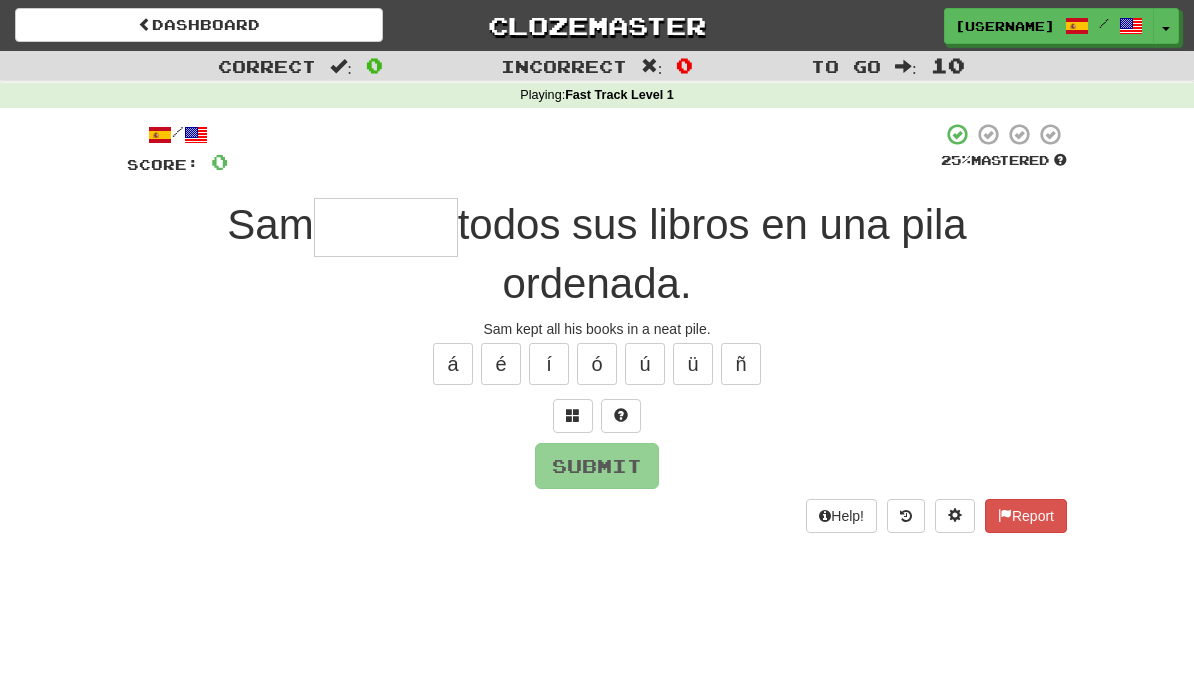 click at bounding box center (584, 149) 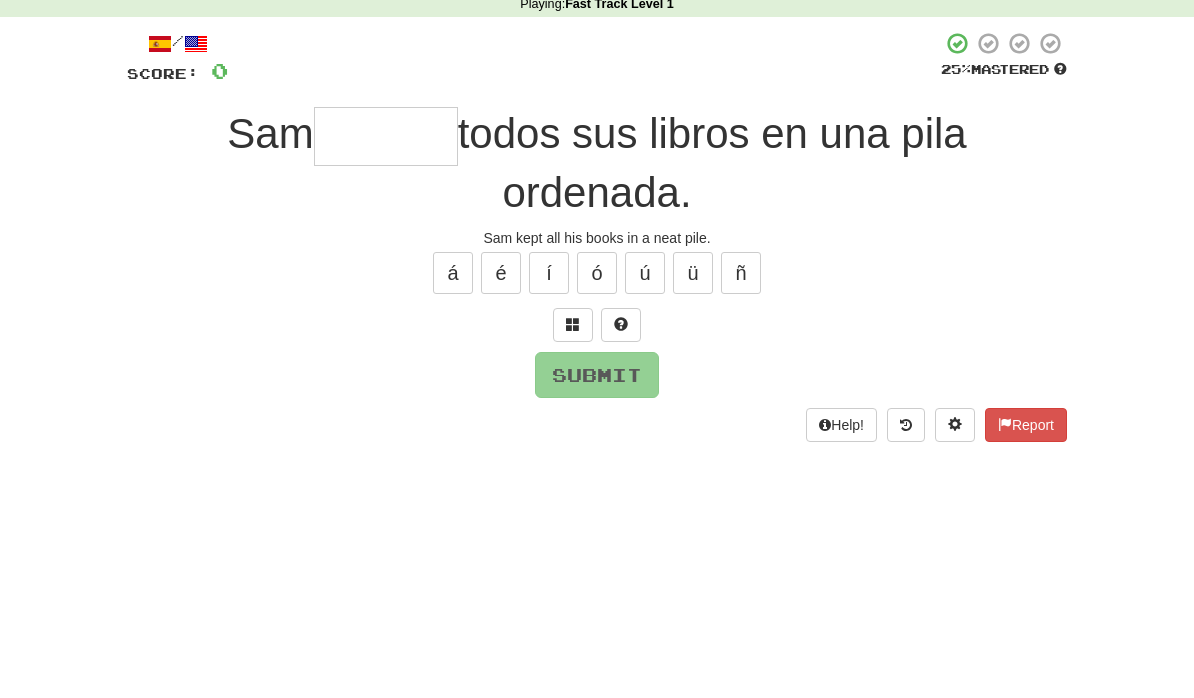 type on "*" 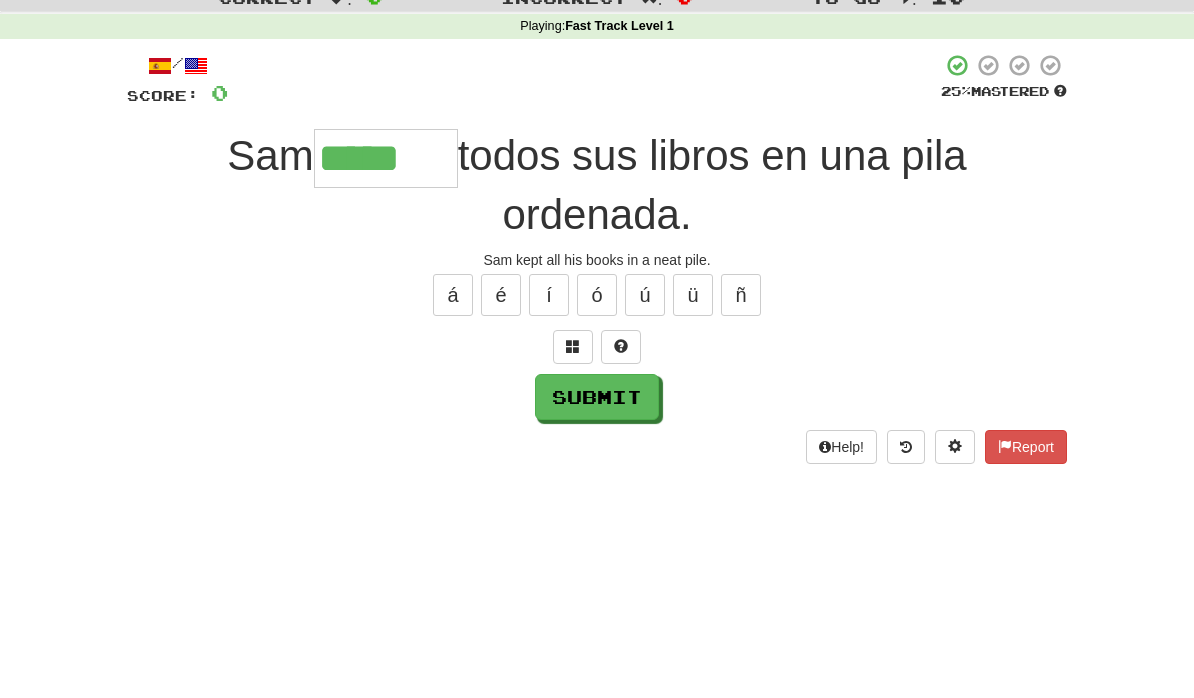 click on "á é í ó ú ü ñ" at bounding box center (597, 364) 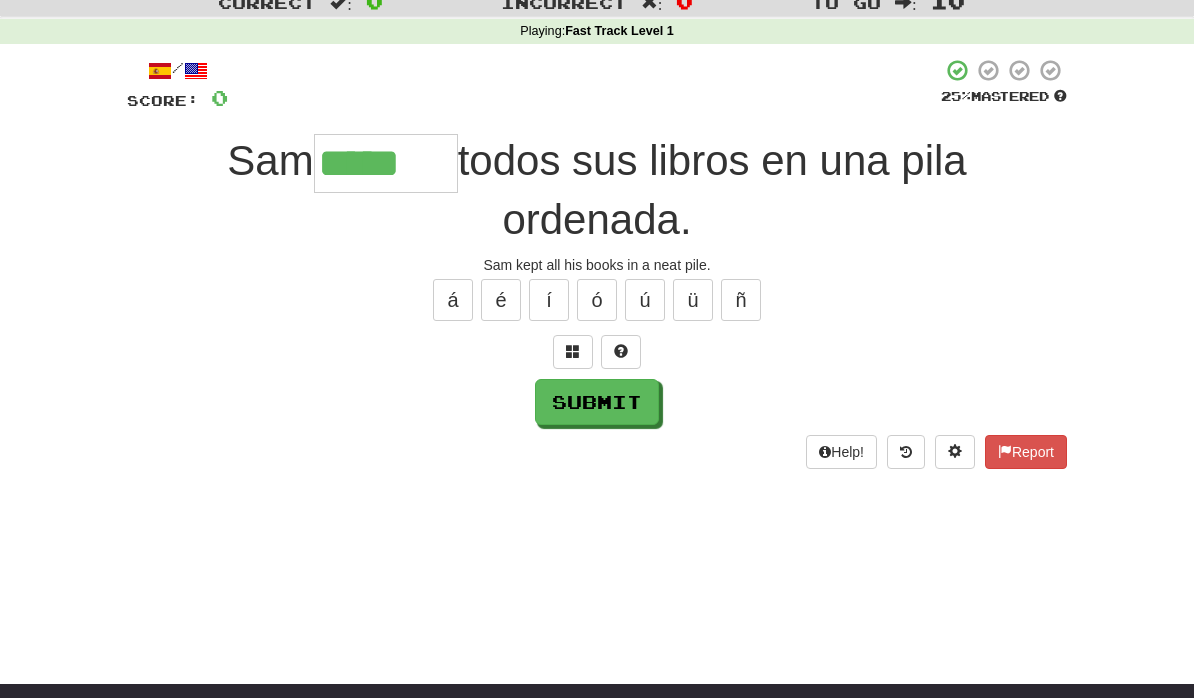 scroll, scrollTop: 61, scrollLeft: 0, axis: vertical 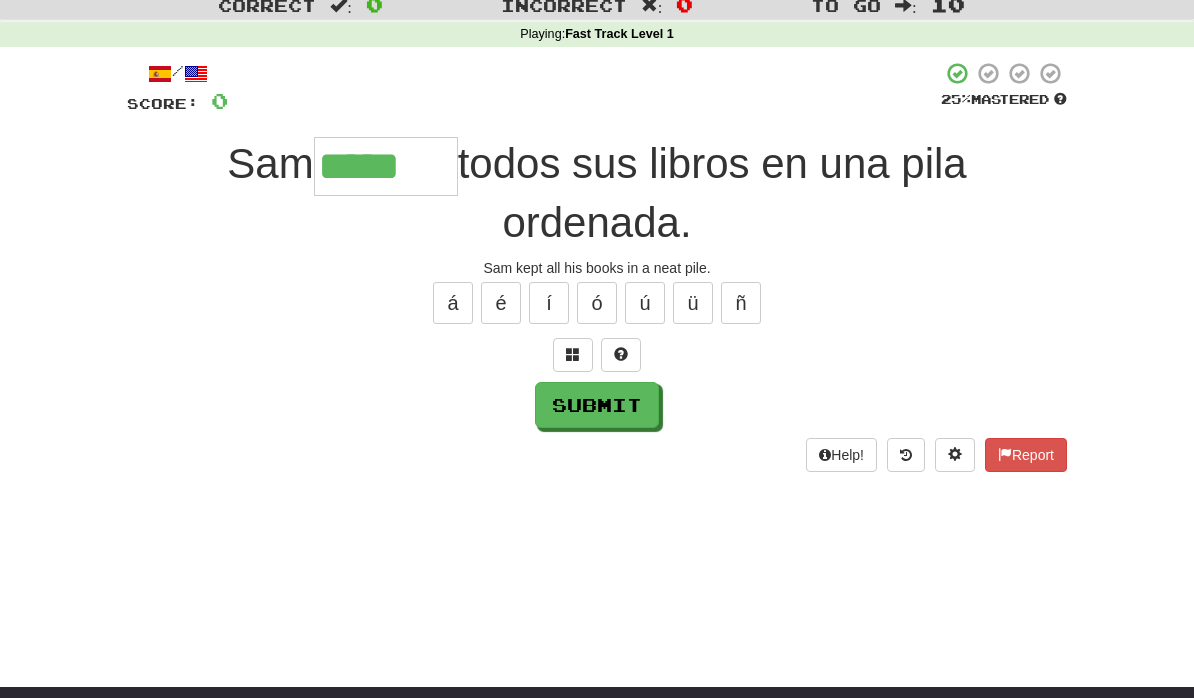 click on "*****" at bounding box center [386, 166] 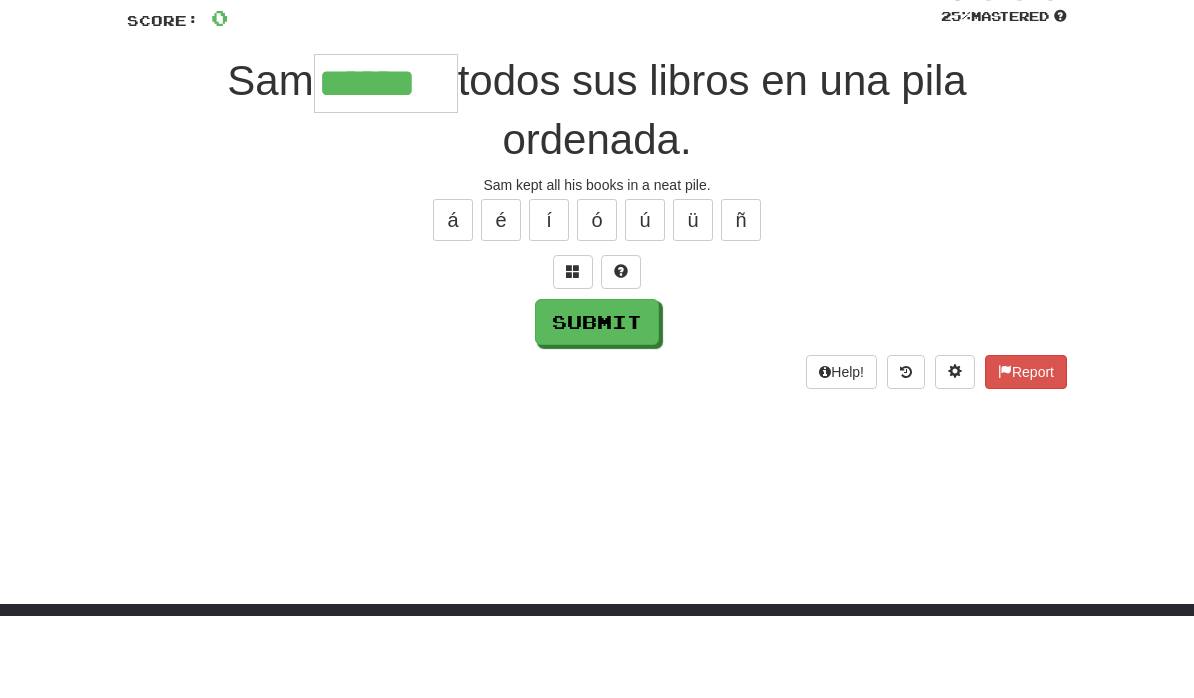 click on "Submit" at bounding box center [597, 405] 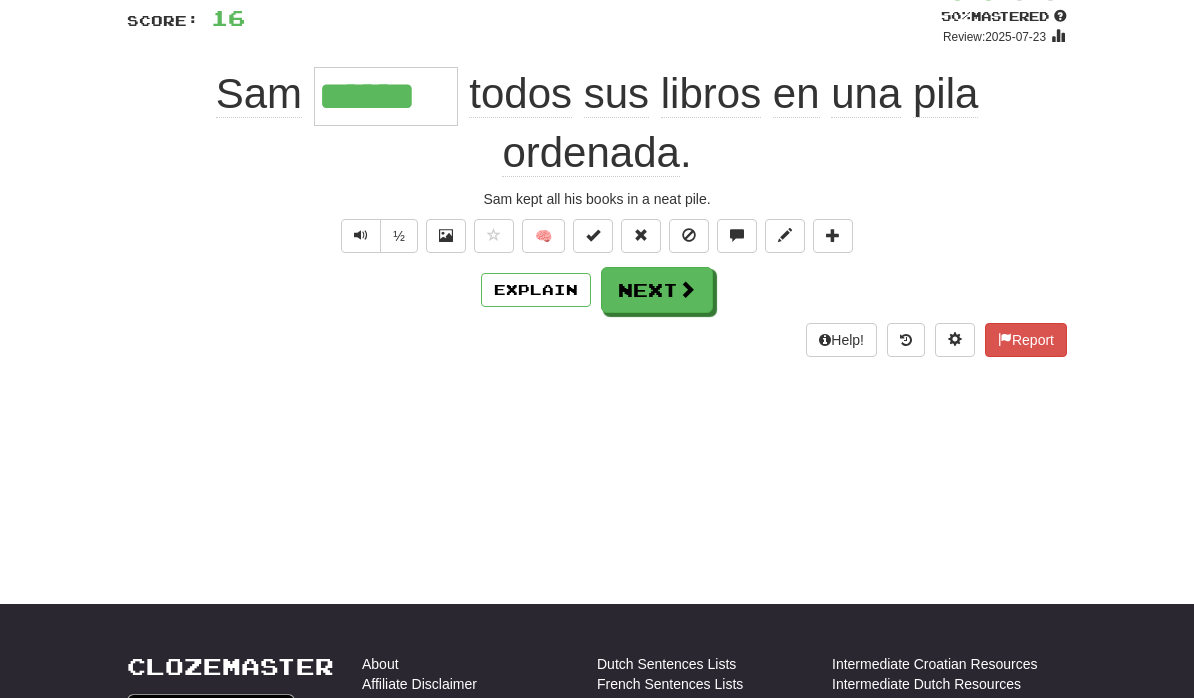 click on "Next" at bounding box center (657, 290) 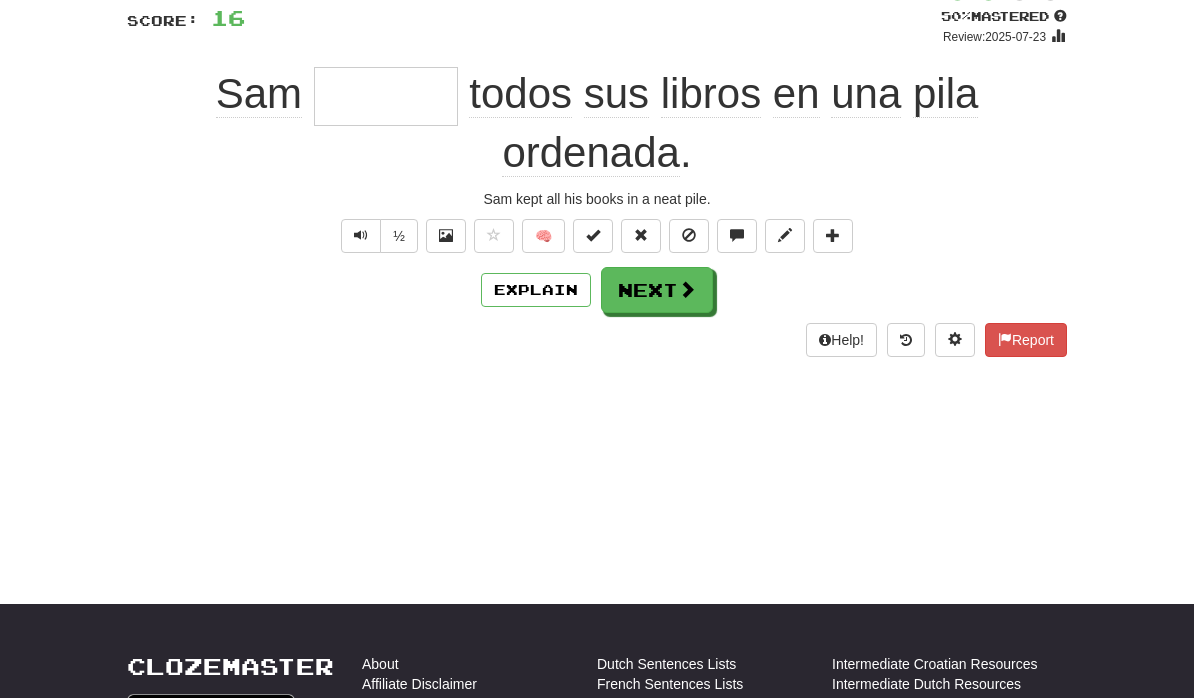 scroll, scrollTop: 143, scrollLeft: 0, axis: vertical 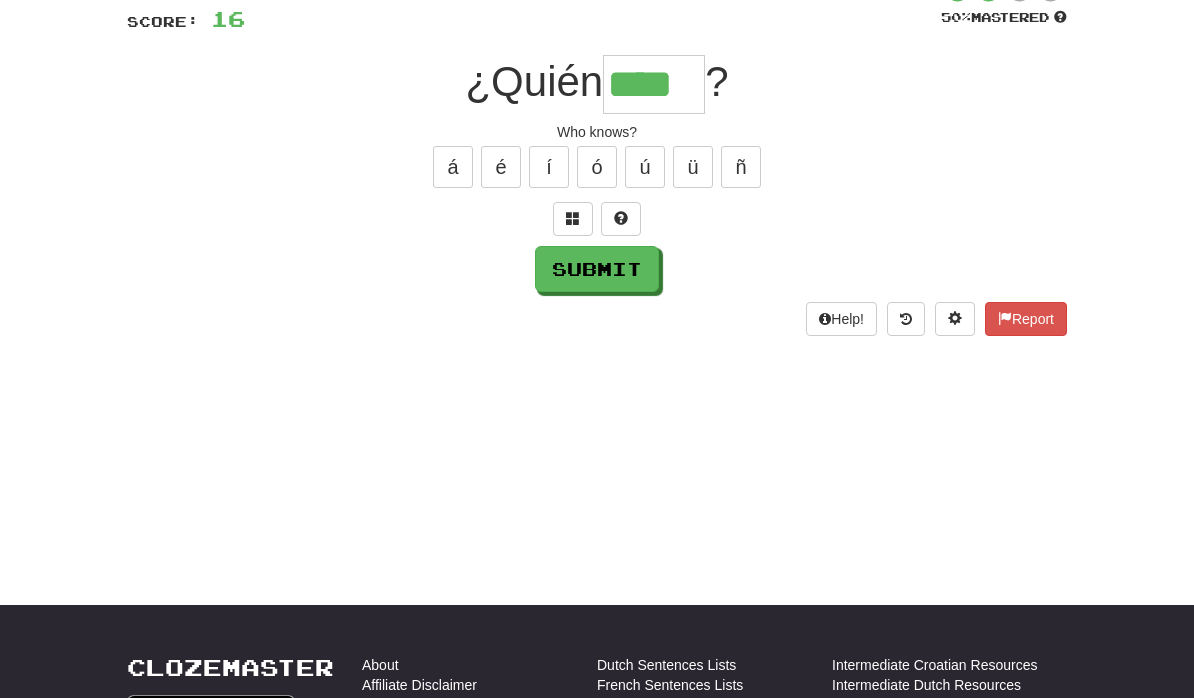 type on "****" 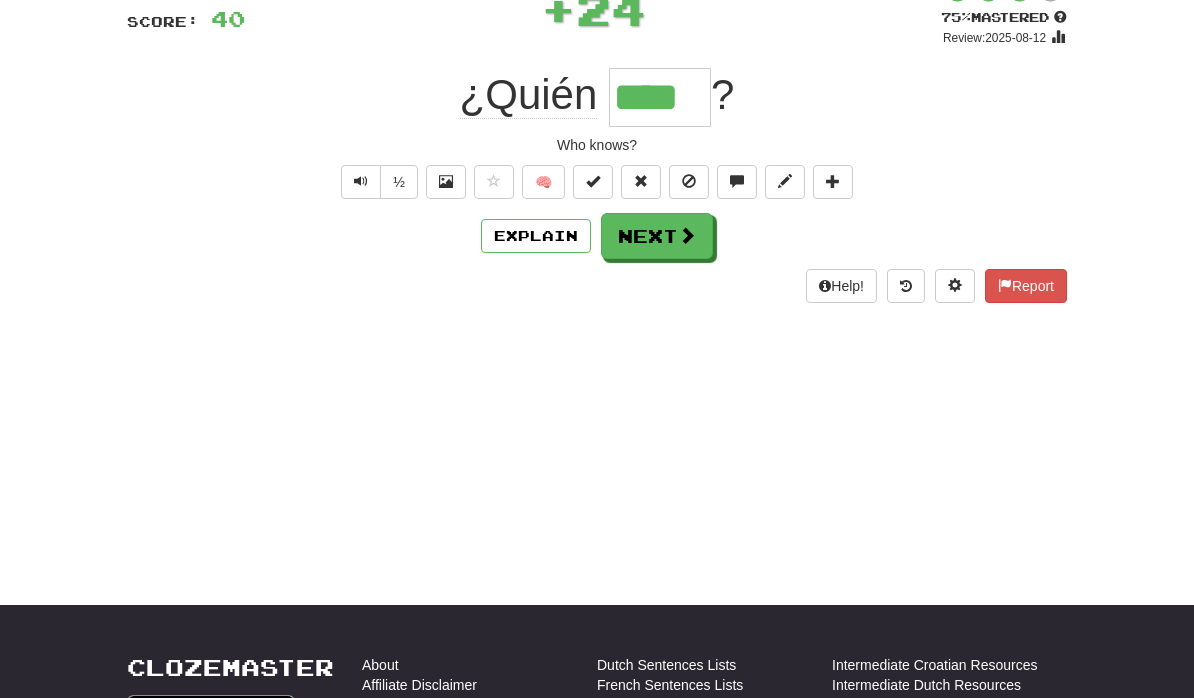 scroll, scrollTop: 144, scrollLeft: 0, axis: vertical 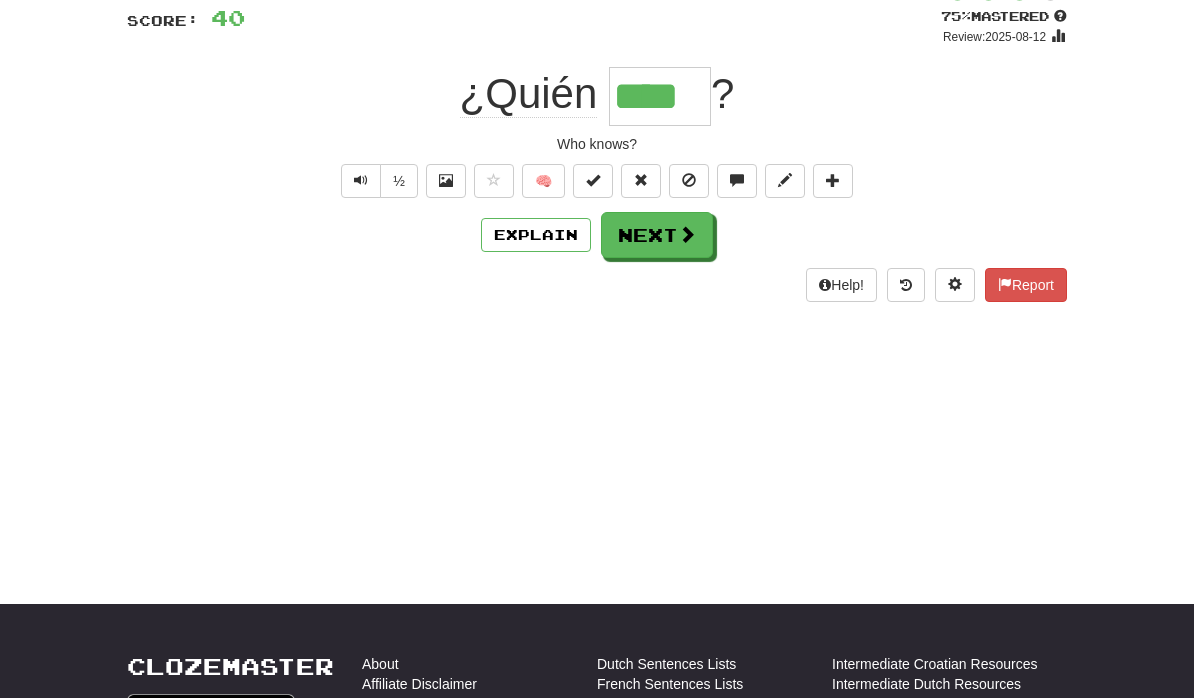 click on "Next" at bounding box center [657, 235] 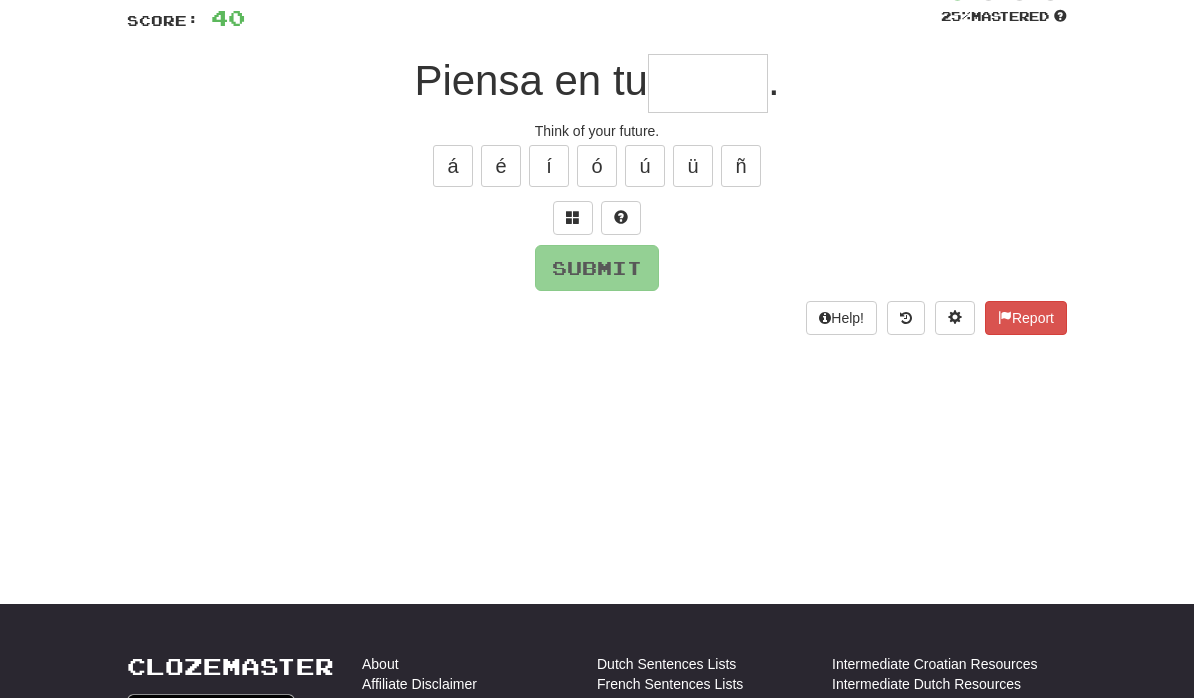 scroll, scrollTop: 143, scrollLeft: 0, axis: vertical 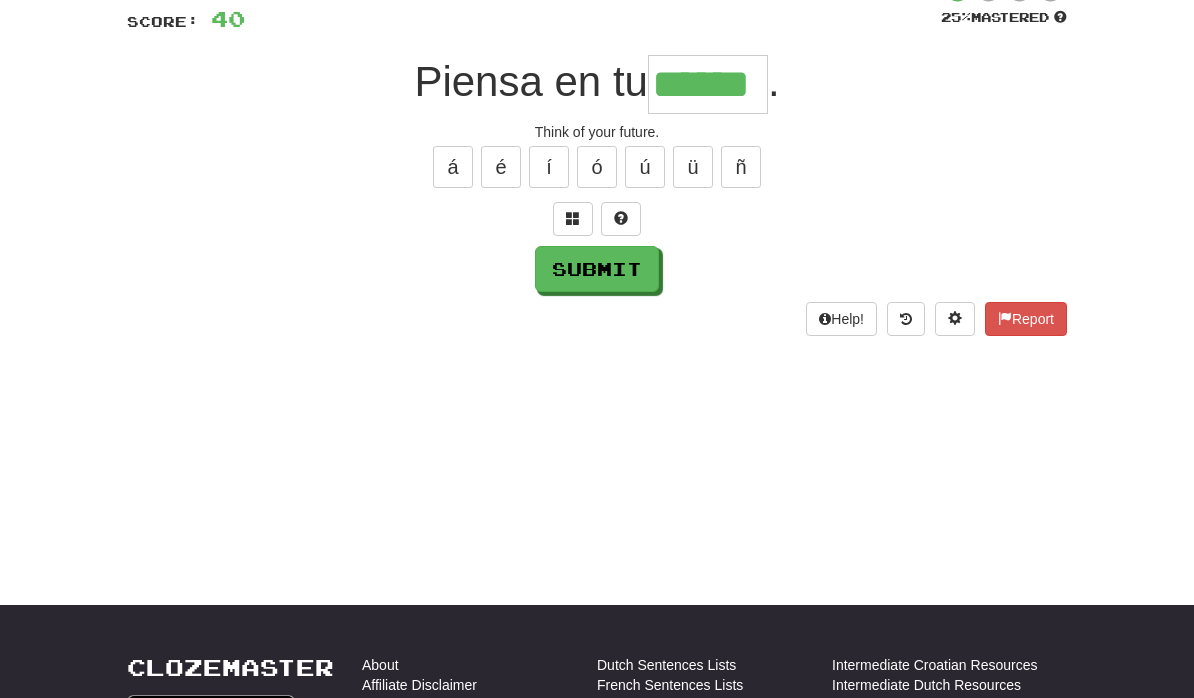 type on "******" 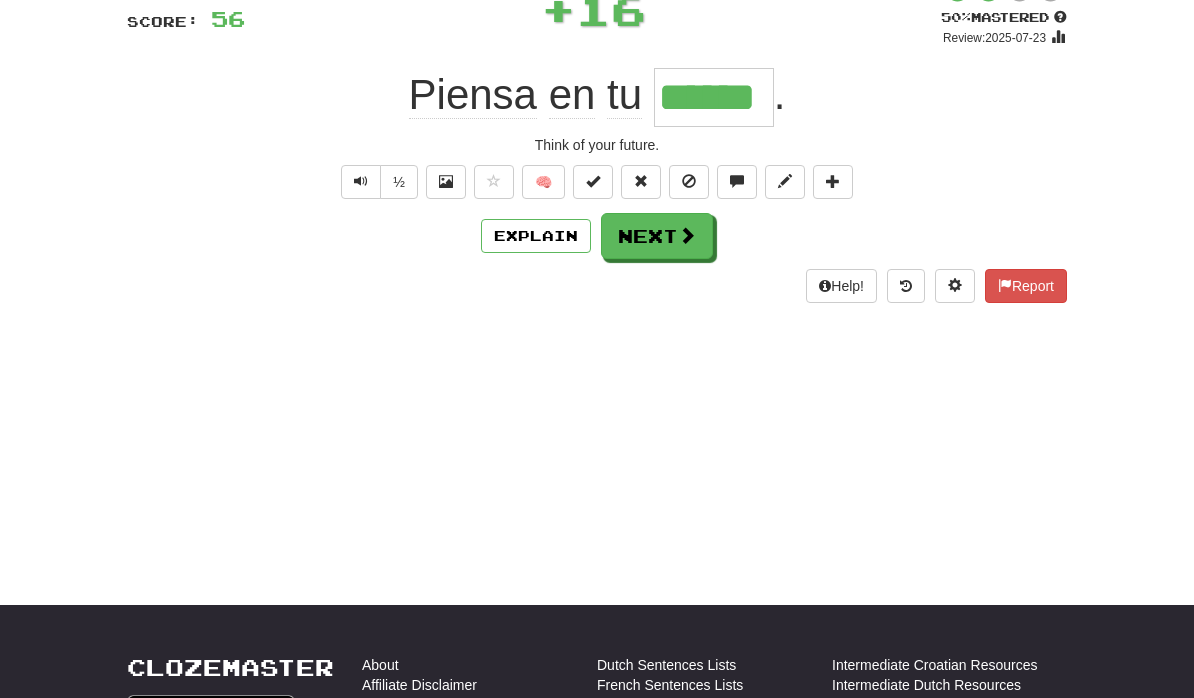 scroll, scrollTop: 144, scrollLeft: 0, axis: vertical 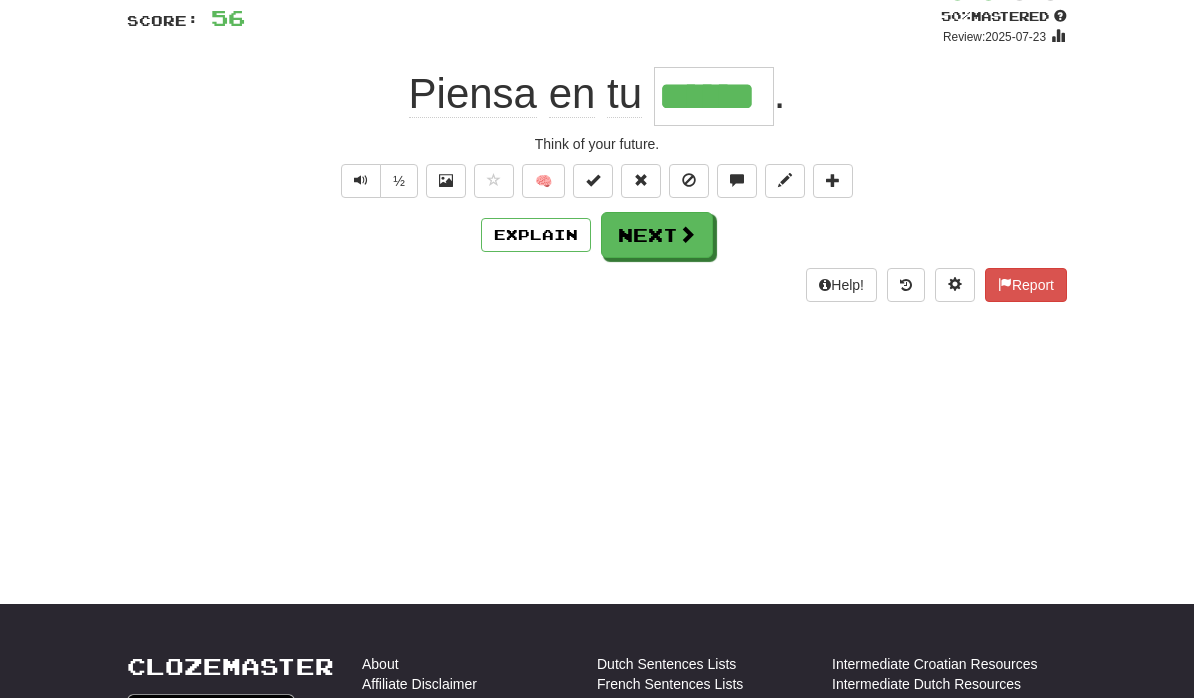 click on "Next" at bounding box center [657, 235] 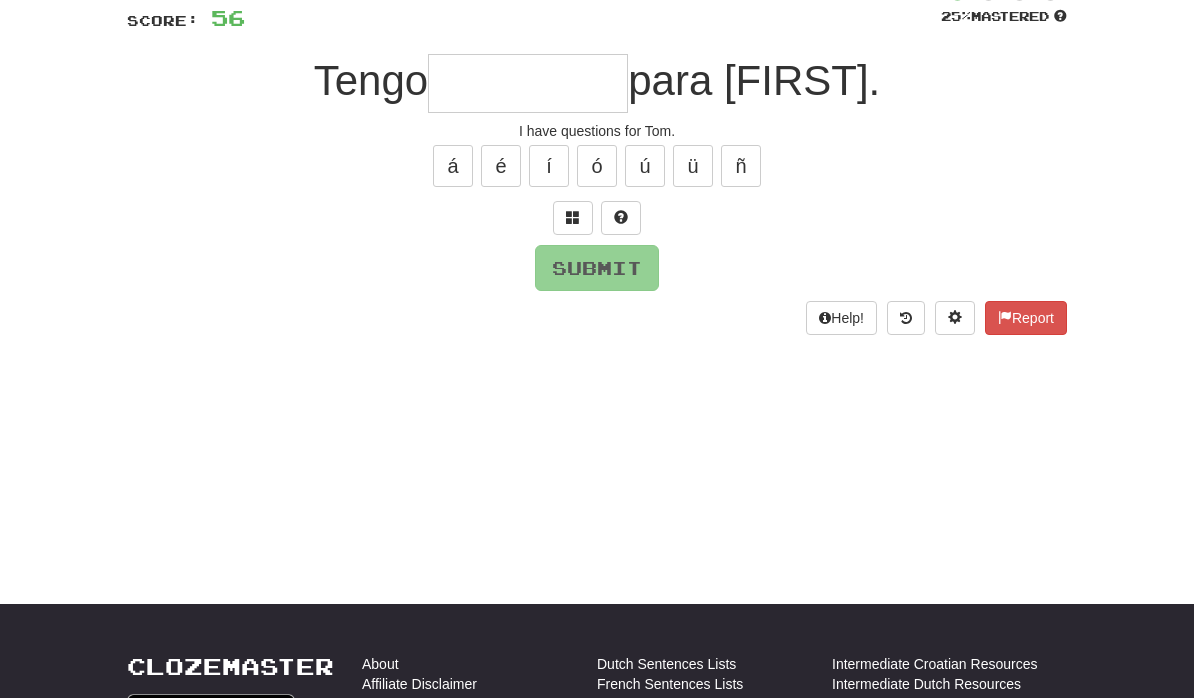 scroll, scrollTop: 143, scrollLeft: 0, axis: vertical 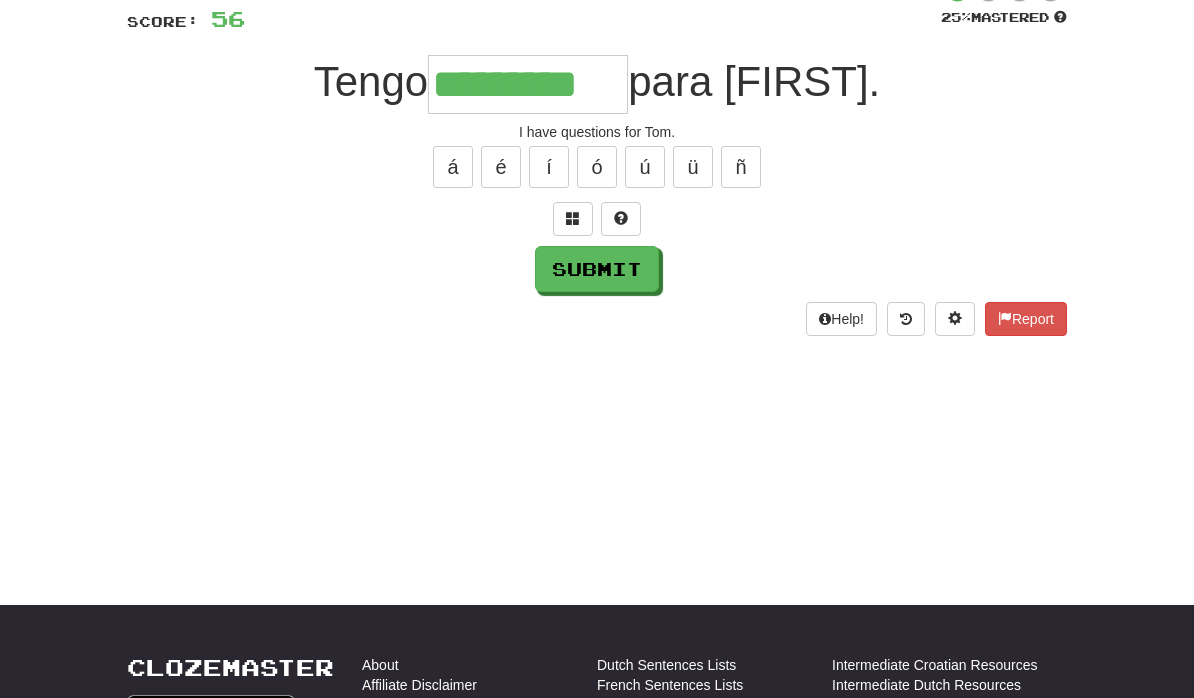 type on "*********" 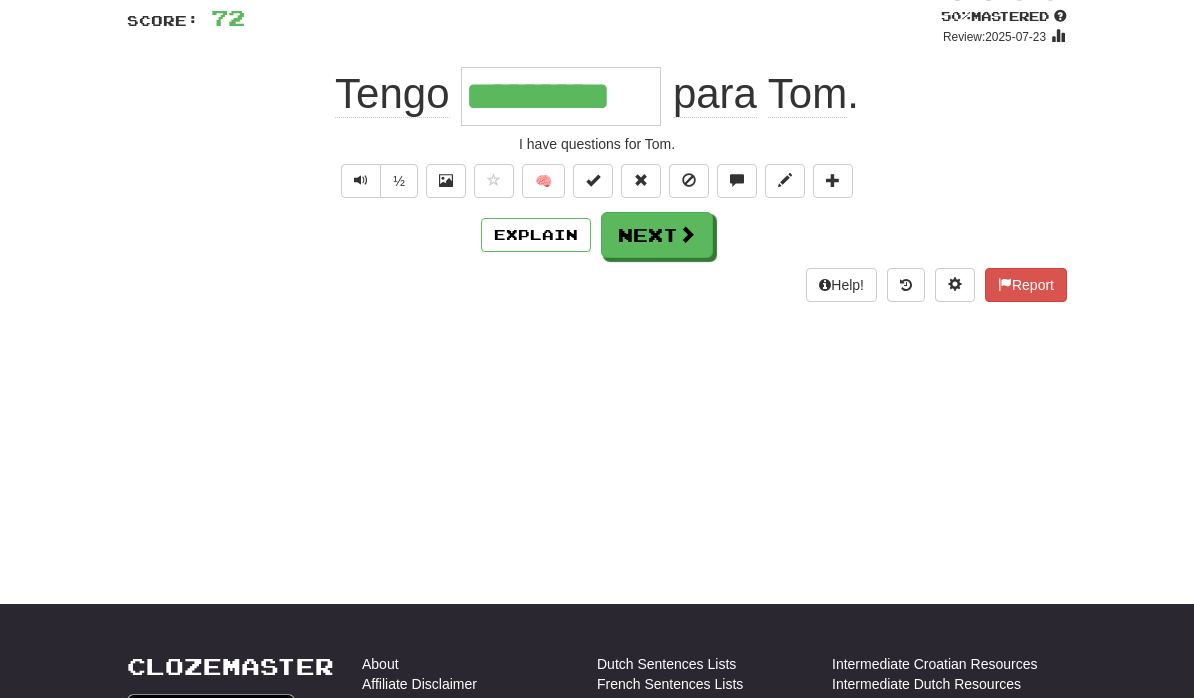 click on "Next" at bounding box center (657, 235) 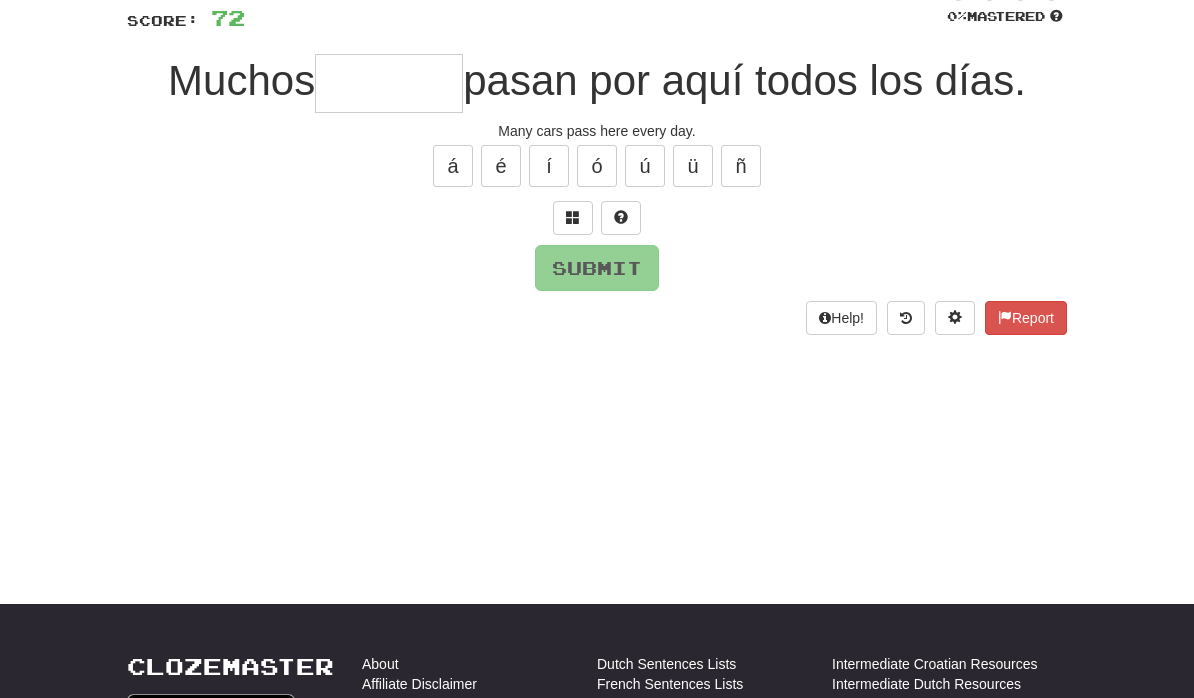 scroll, scrollTop: 143, scrollLeft: 0, axis: vertical 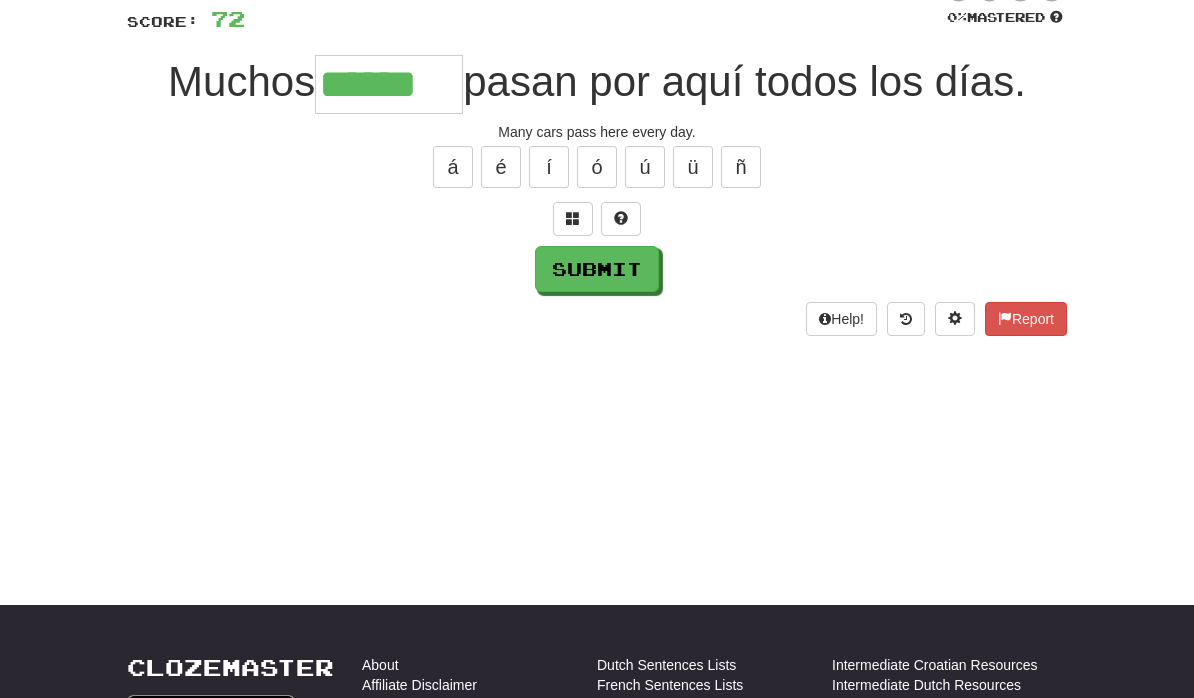 type on "******" 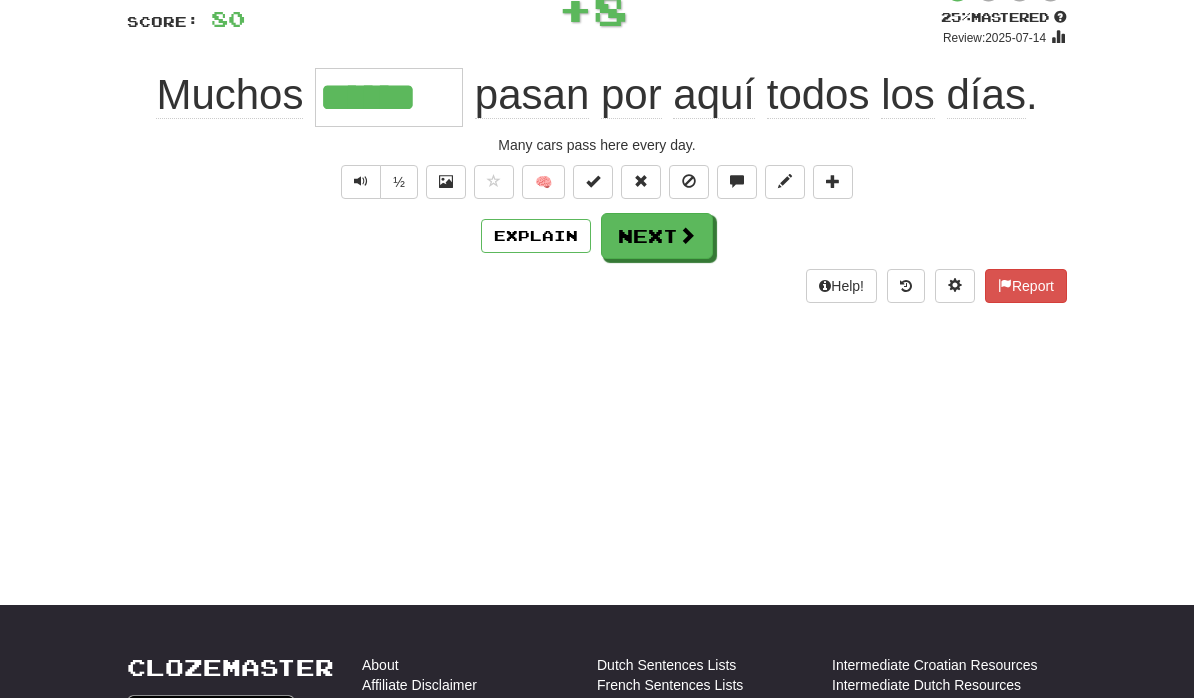 scroll, scrollTop: 144, scrollLeft: 0, axis: vertical 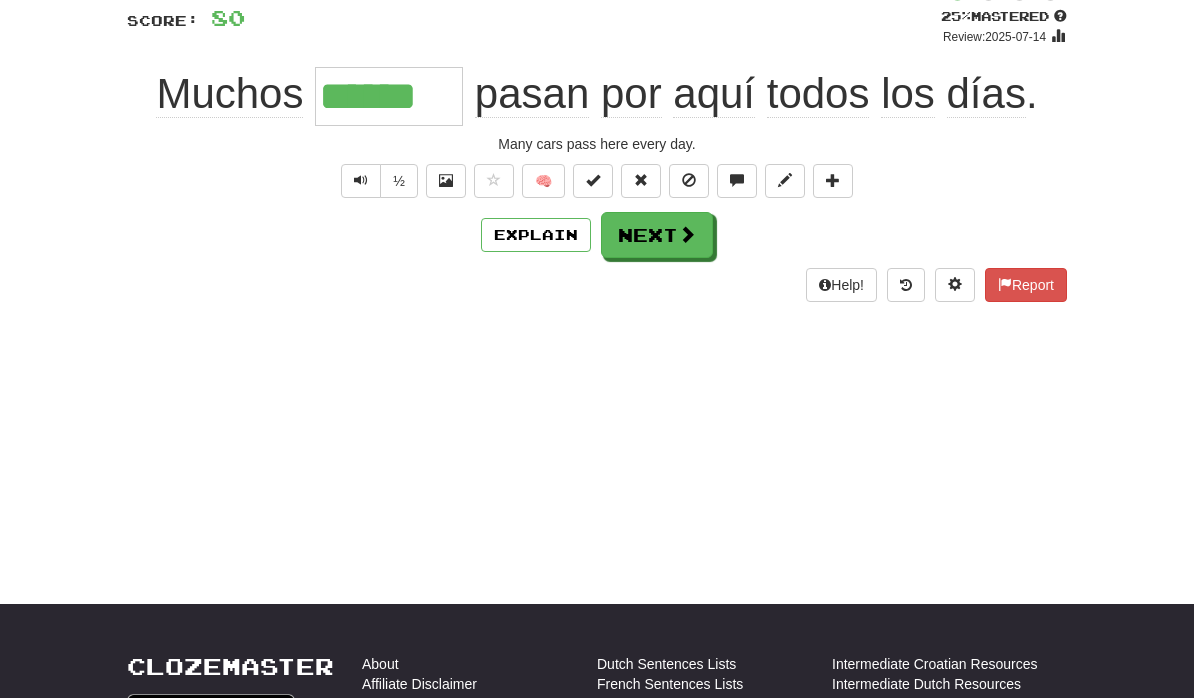 click on "Next" at bounding box center (657, 235) 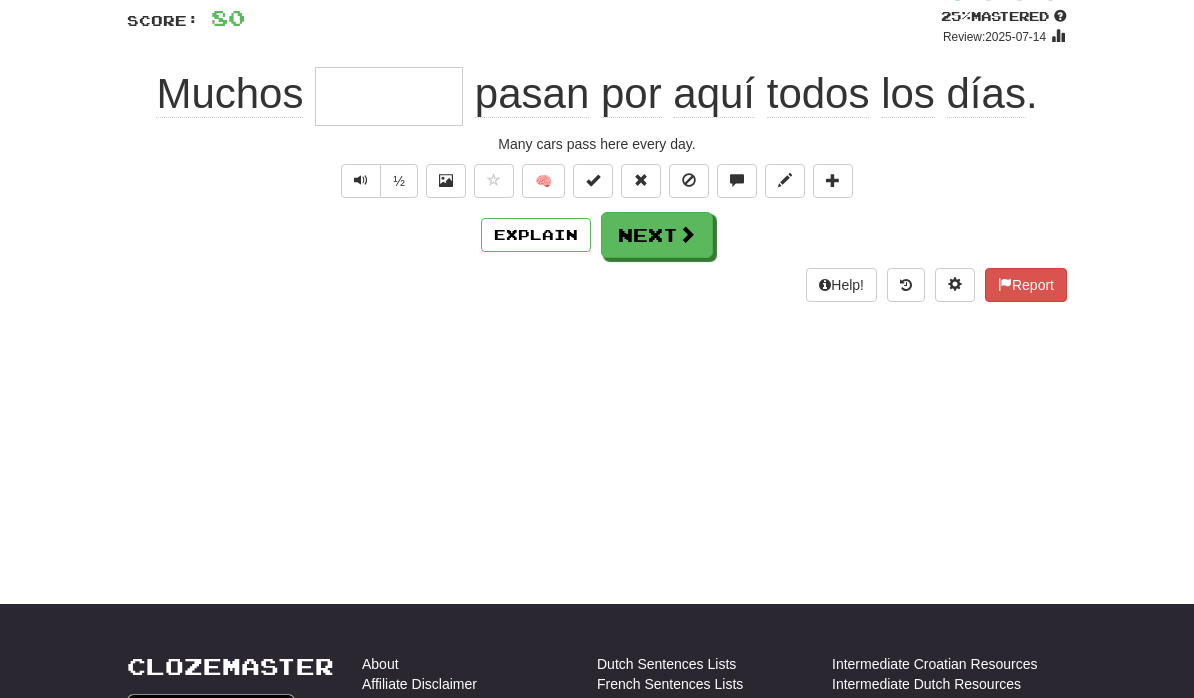 scroll, scrollTop: 143, scrollLeft: 0, axis: vertical 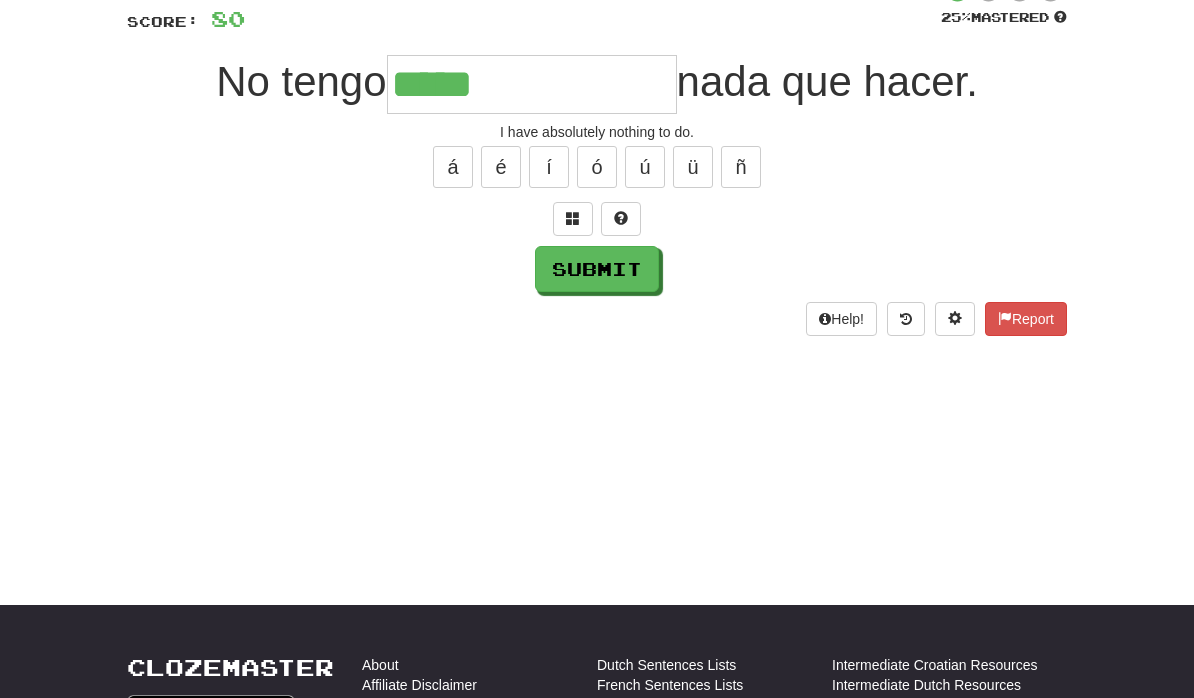 click on "á" at bounding box center (453, 167) 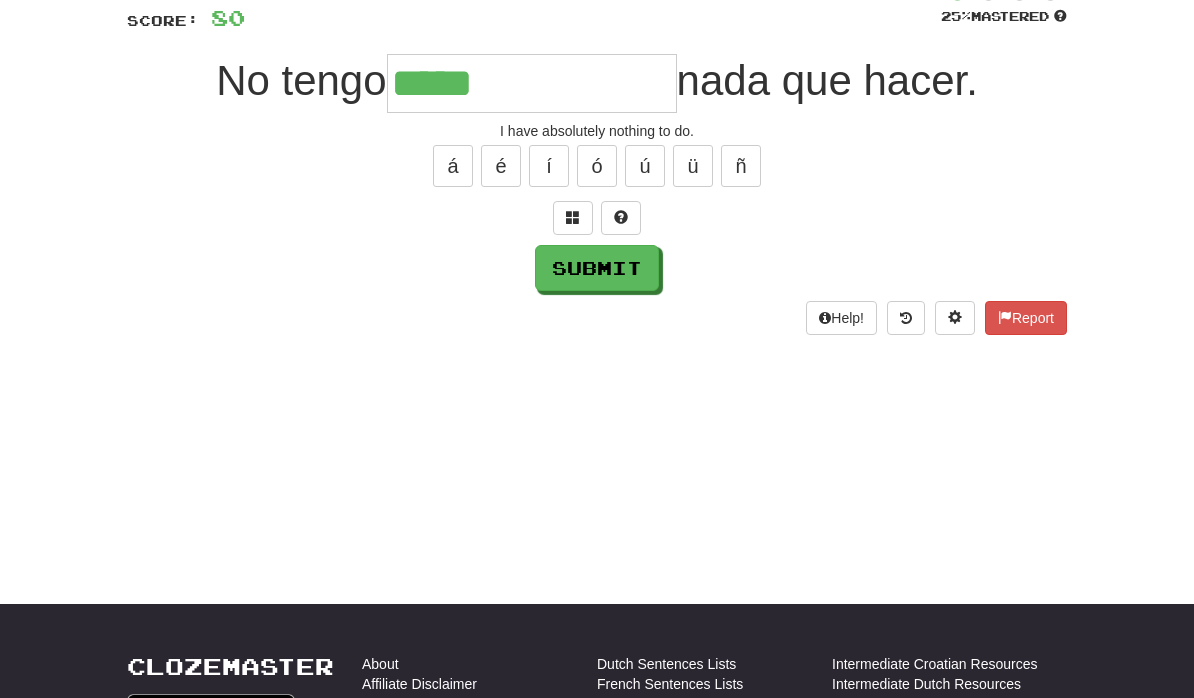 click on "Dashboard
Clozemaster
[USERNAME]
/
Toggle Dropdown
Dashboard
Leaderboard
Activity Feed
Notifications
Profile
Discussions
Deutsch
/
English
Streak:
0
Review:
19
Points Today: 0
Español
/
English
Streak:
1
Review:
1,900
Points Today: 0
Français
/
English
Streak:
0
Review:
0
Points Today: 0
Italiano
/
English
Streak:
0
Review:
0
Points Today: 0
Shqip
/
English
Streak:
0
Review:
10
Points Today: 0
العربية
/
English
Streak:
0
Review:
15
Points Today: 0
Languages
Account
Logout
[USERNAME]
/
Toggle Dropdown
Dashboard" at bounding box center (597, 206) 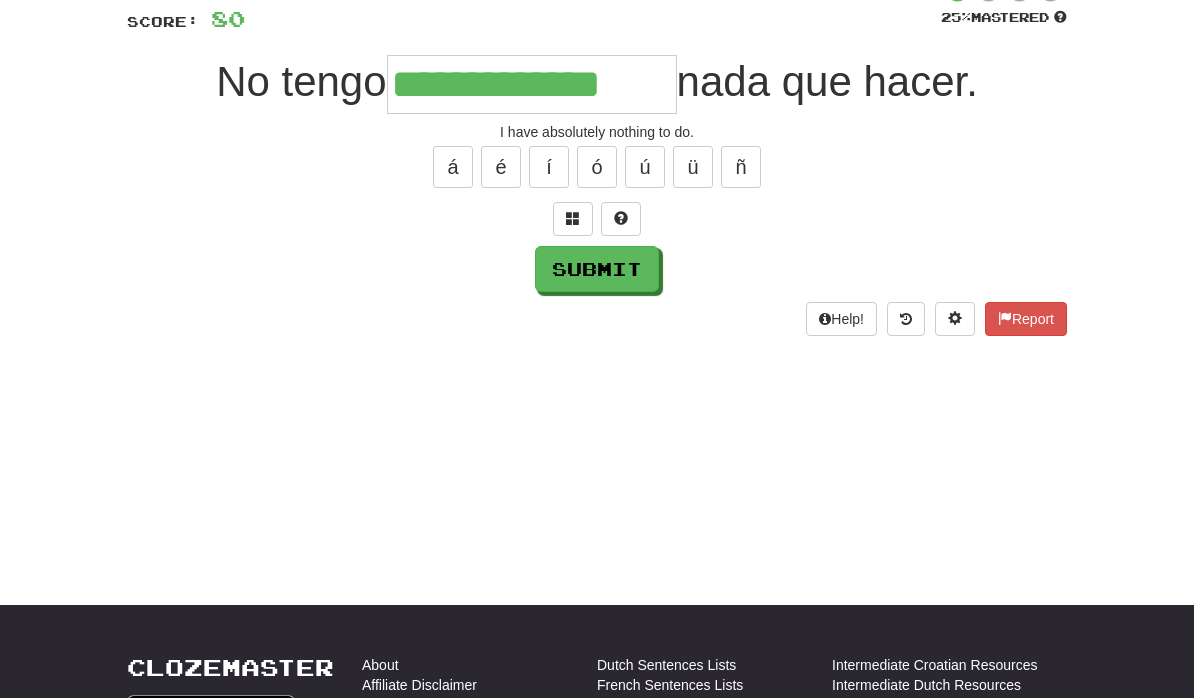 type on "**********" 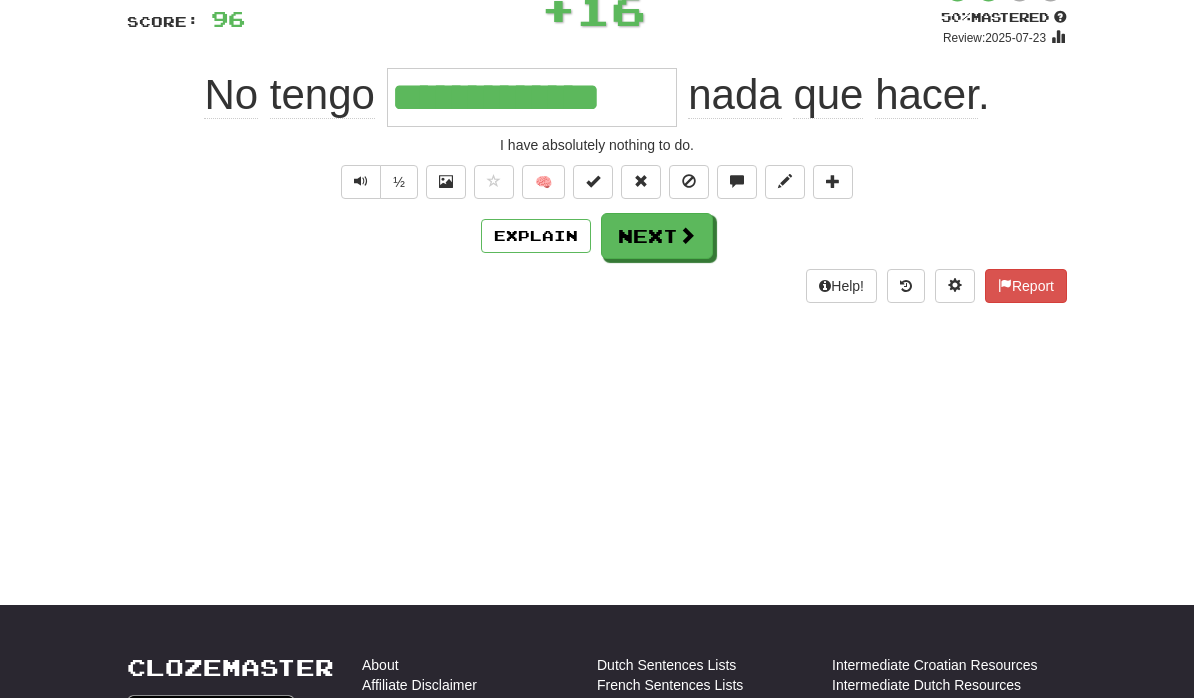 scroll, scrollTop: 144, scrollLeft: 0, axis: vertical 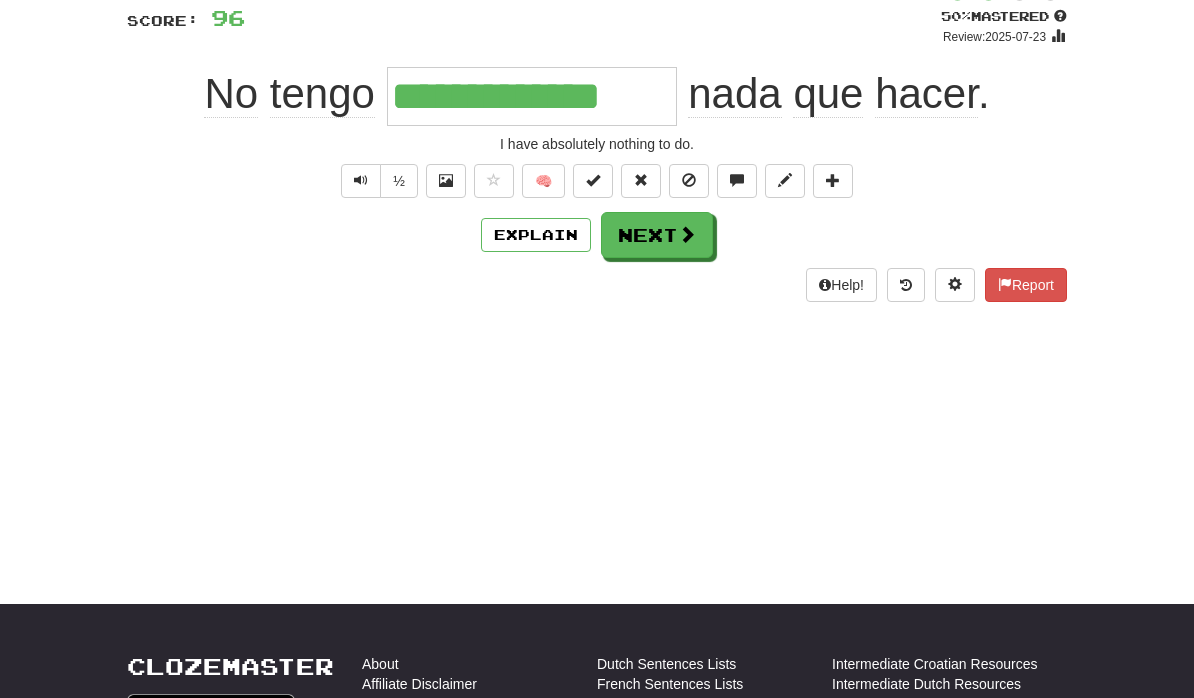 click on "Next" at bounding box center (657, 235) 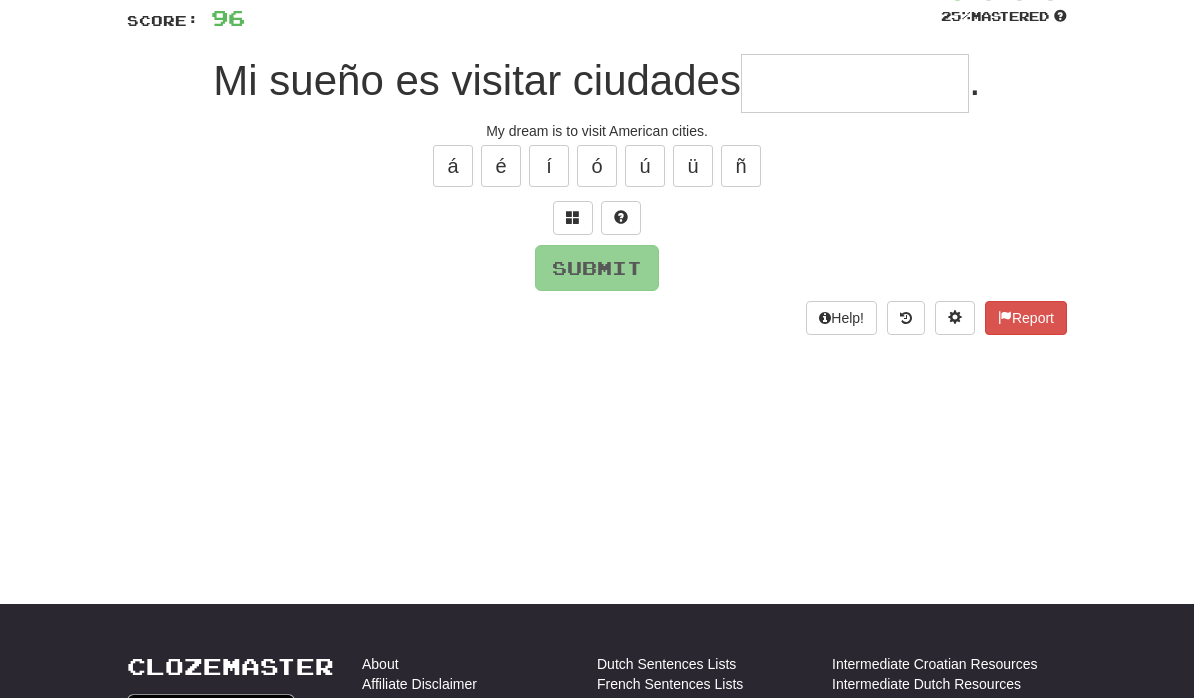 scroll, scrollTop: 143, scrollLeft: 0, axis: vertical 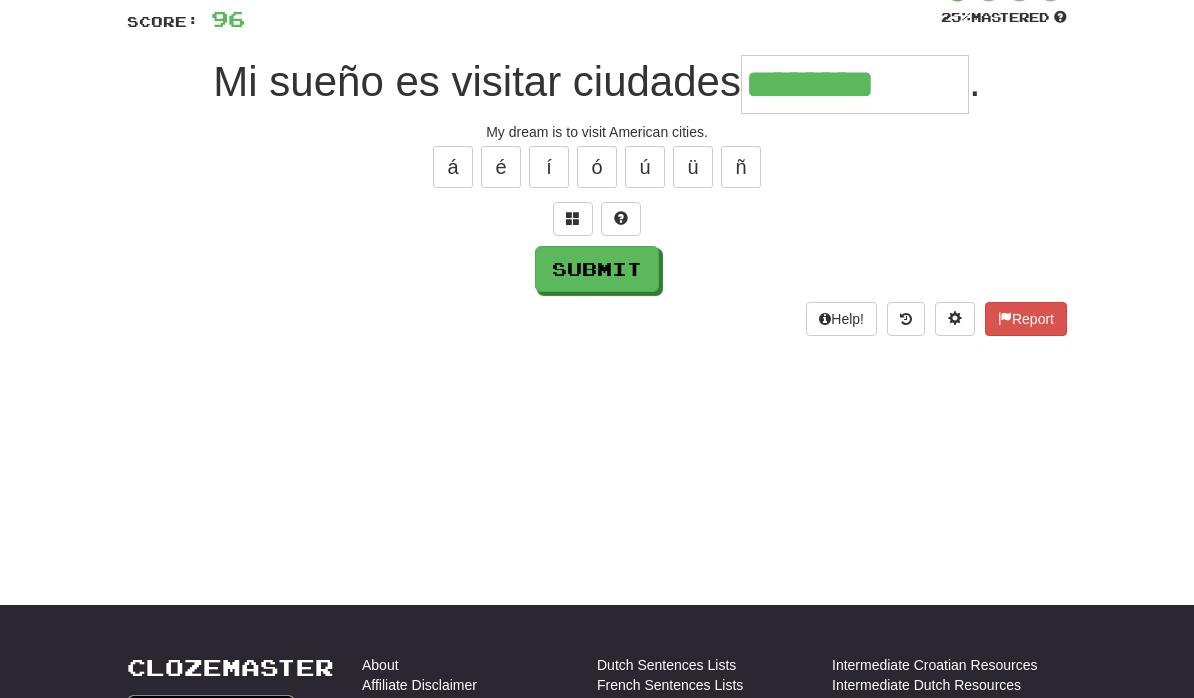 click on "ó" at bounding box center (597, 167) 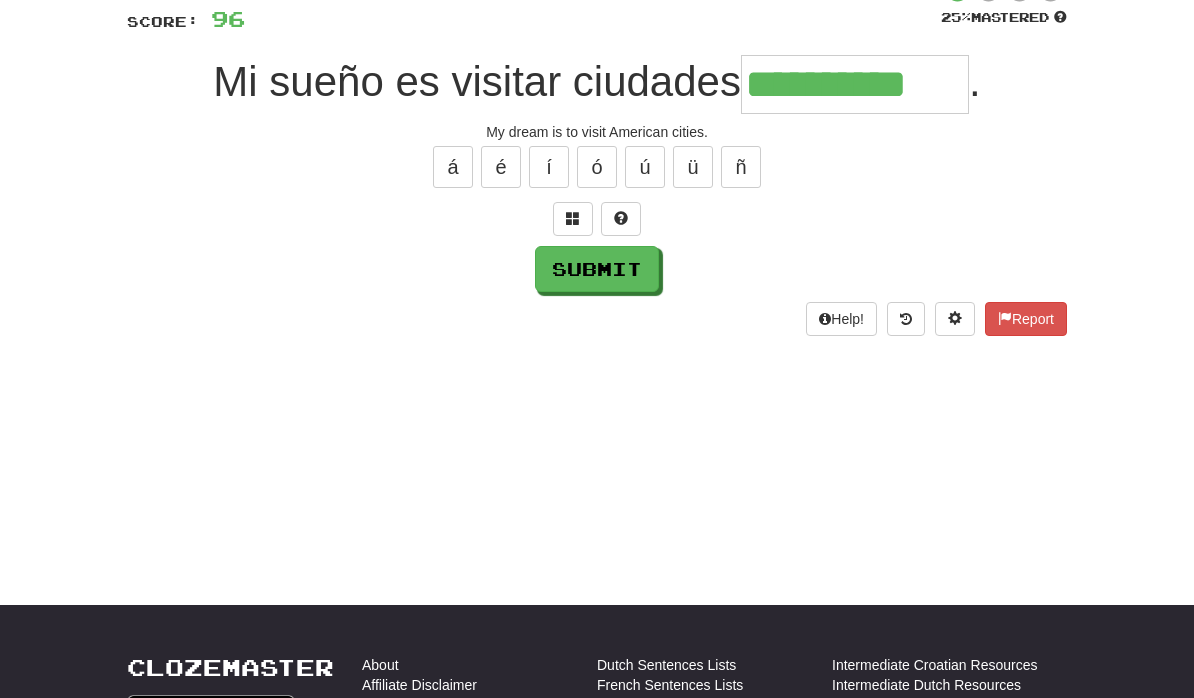 type on "**********" 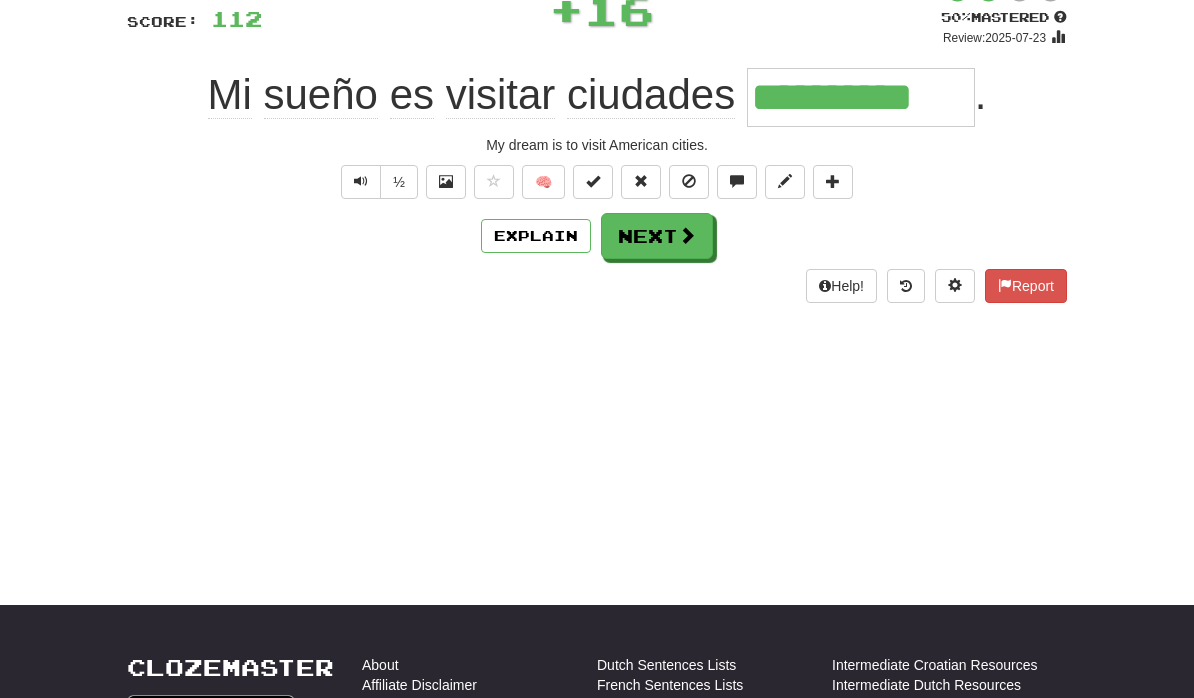 scroll, scrollTop: 144, scrollLeft: 0, axis: vertical 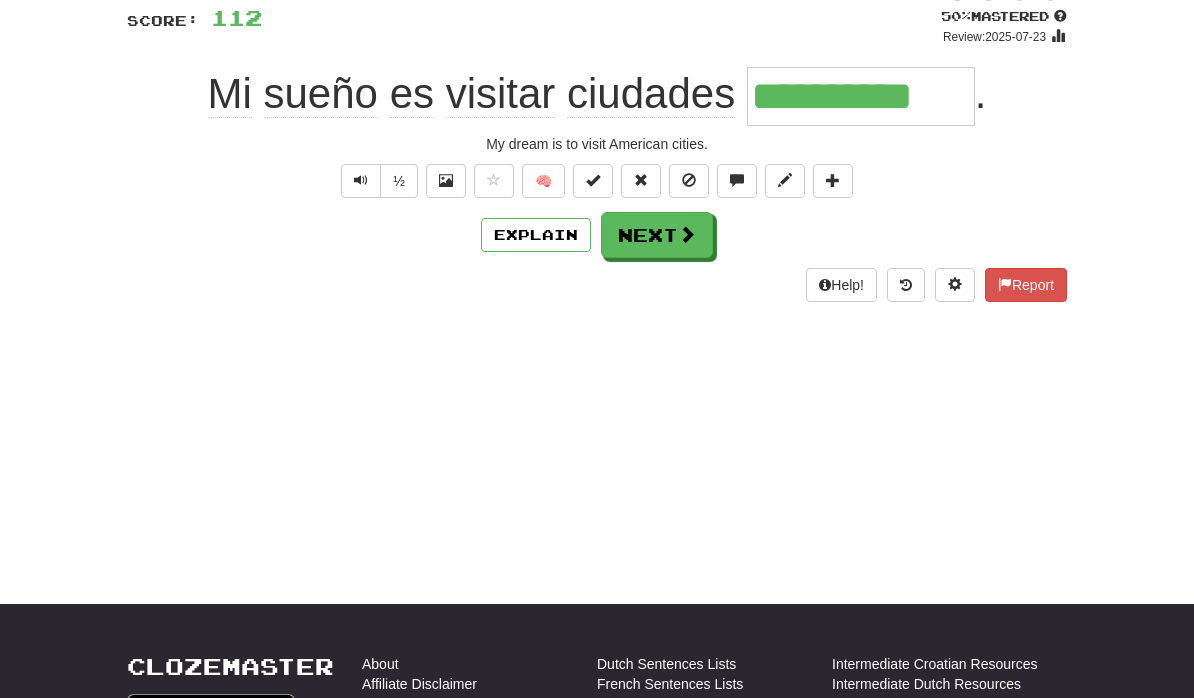 click on "Next" at bounding box center [657, 235] 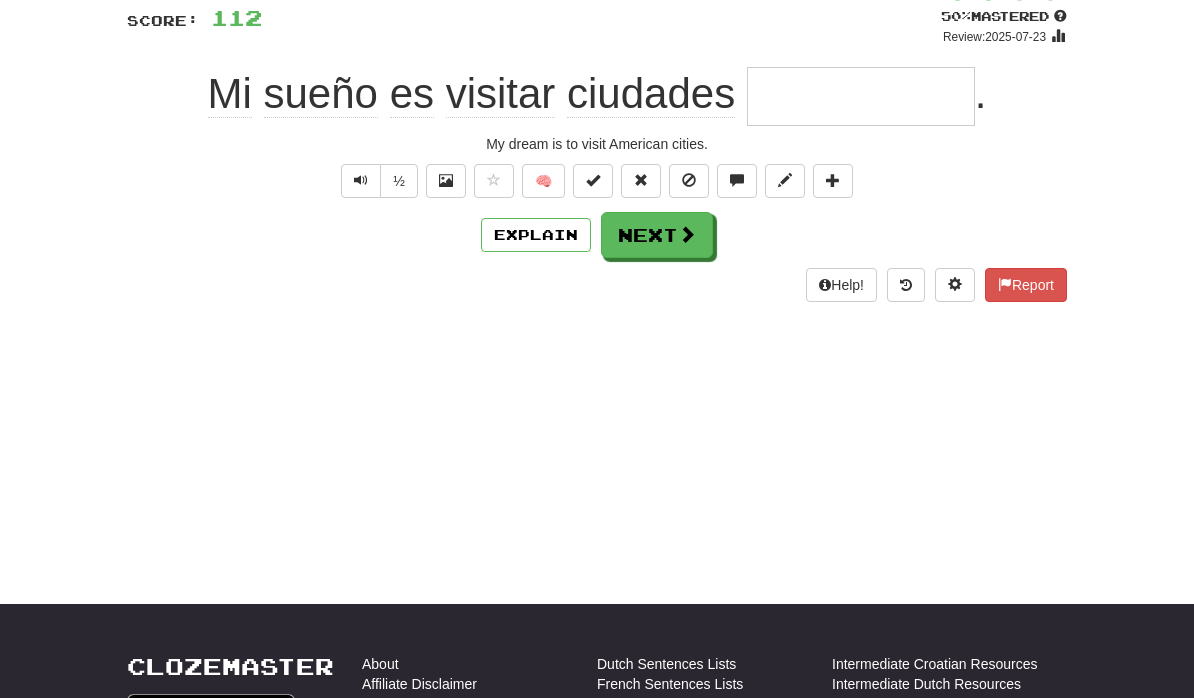 scroll, scrollTop: 143, scrollLeft: 0, axis: vertical 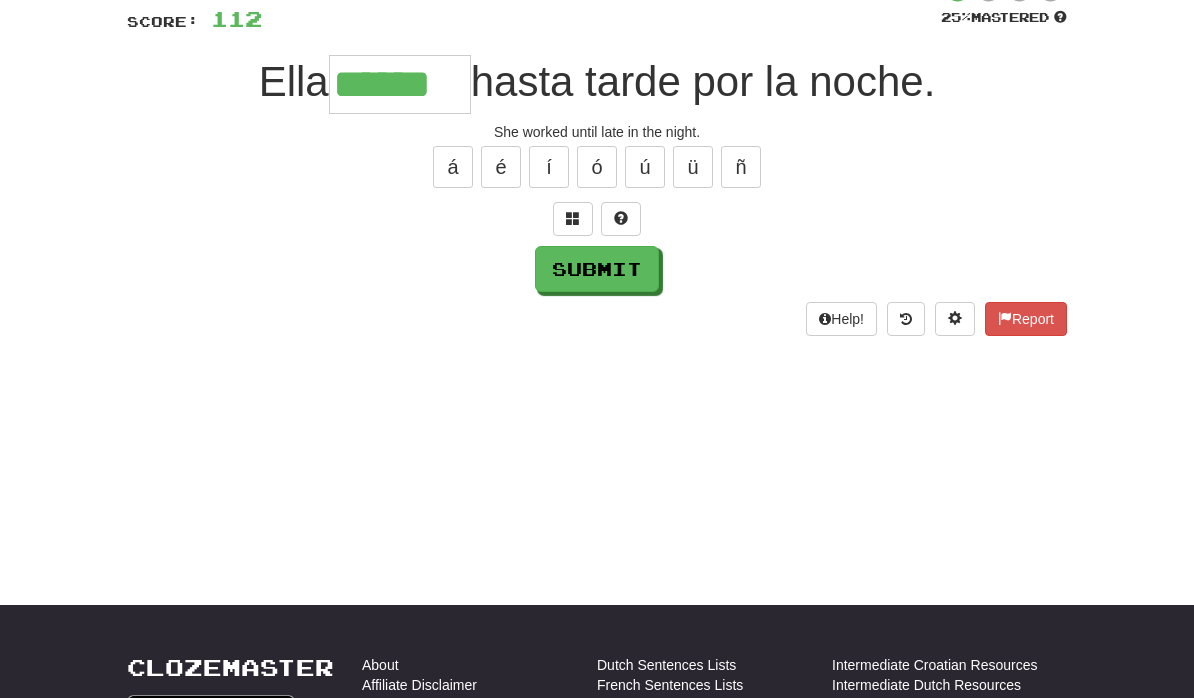 click on "ó" at bounding box center (597, 167) 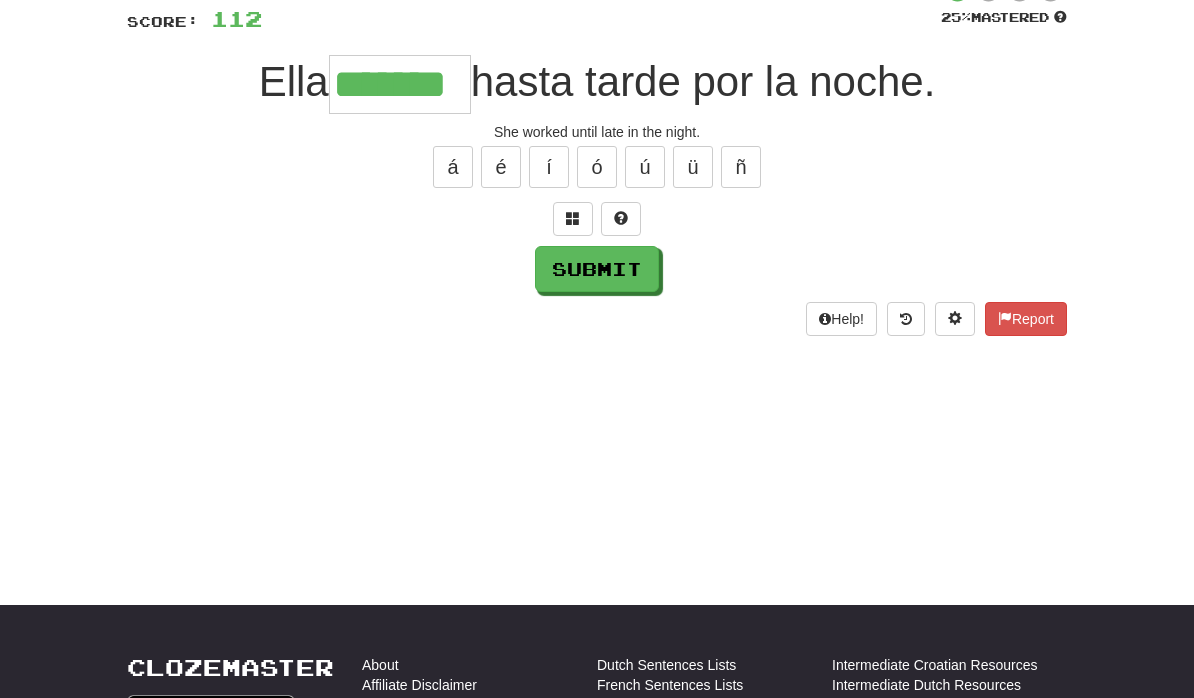 click on "Submit" at bounding box center [597, 269] 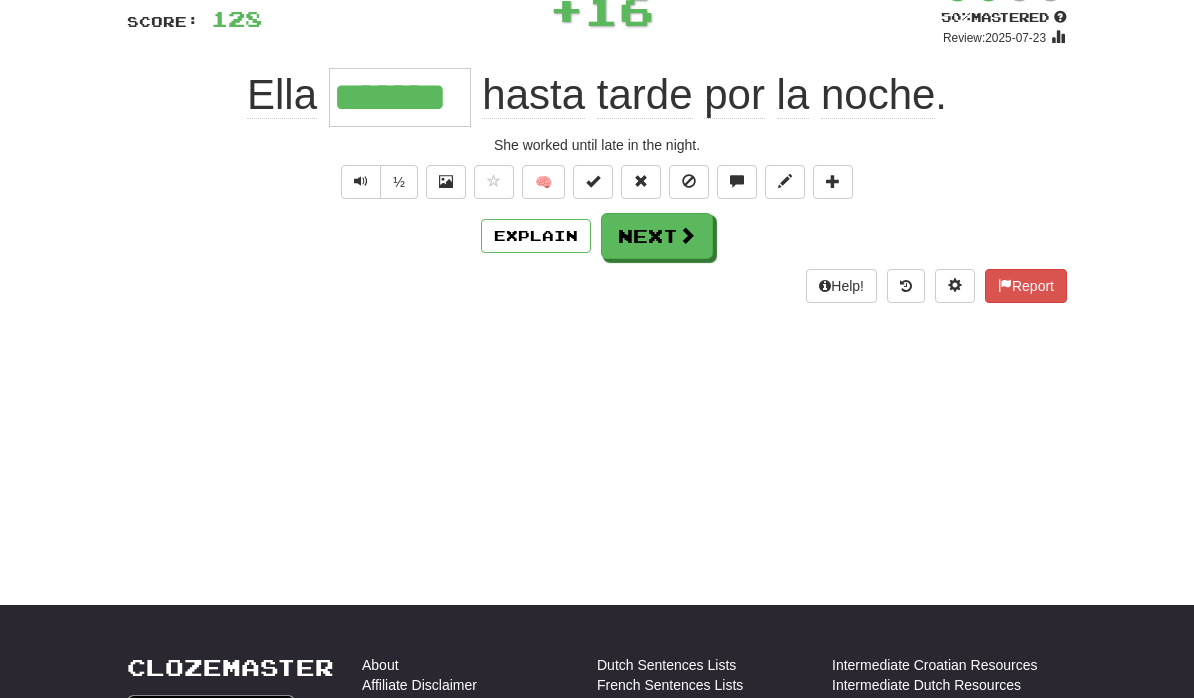 scroll, scrollTop: 144, scrollLeft: 0, axis: vertical 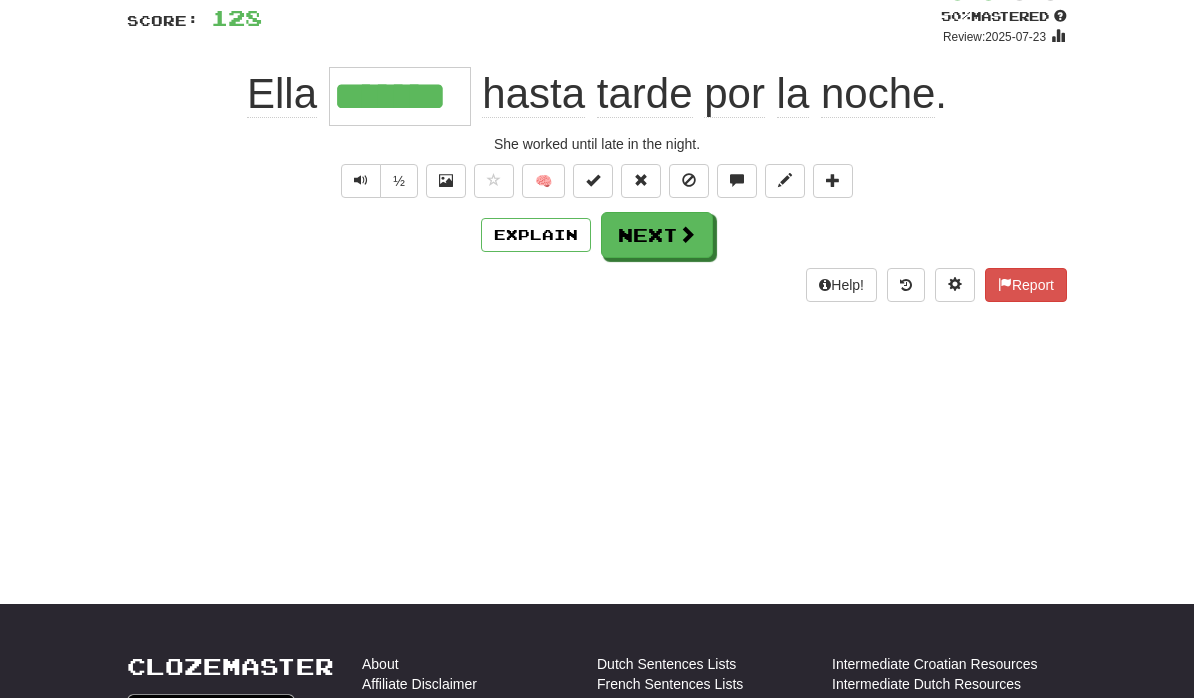 click on "Next" at bounding box center (657, 235) 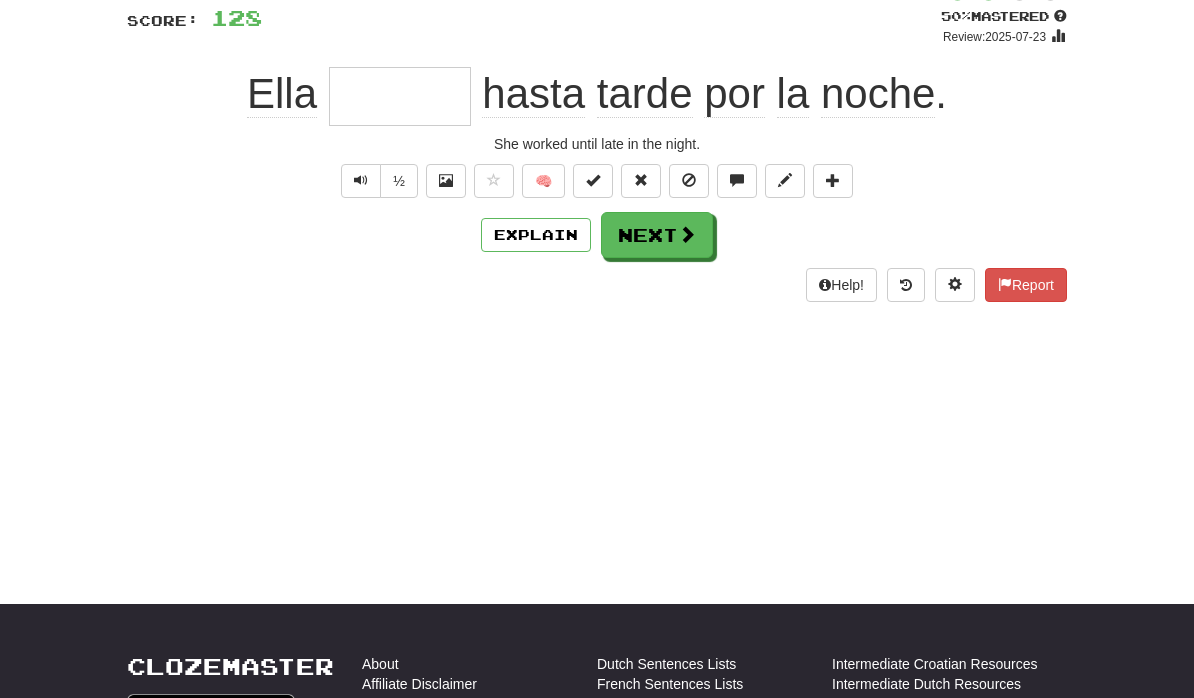 scroll, scrollTop: 143, scrollLeft: 0, axis: vertical 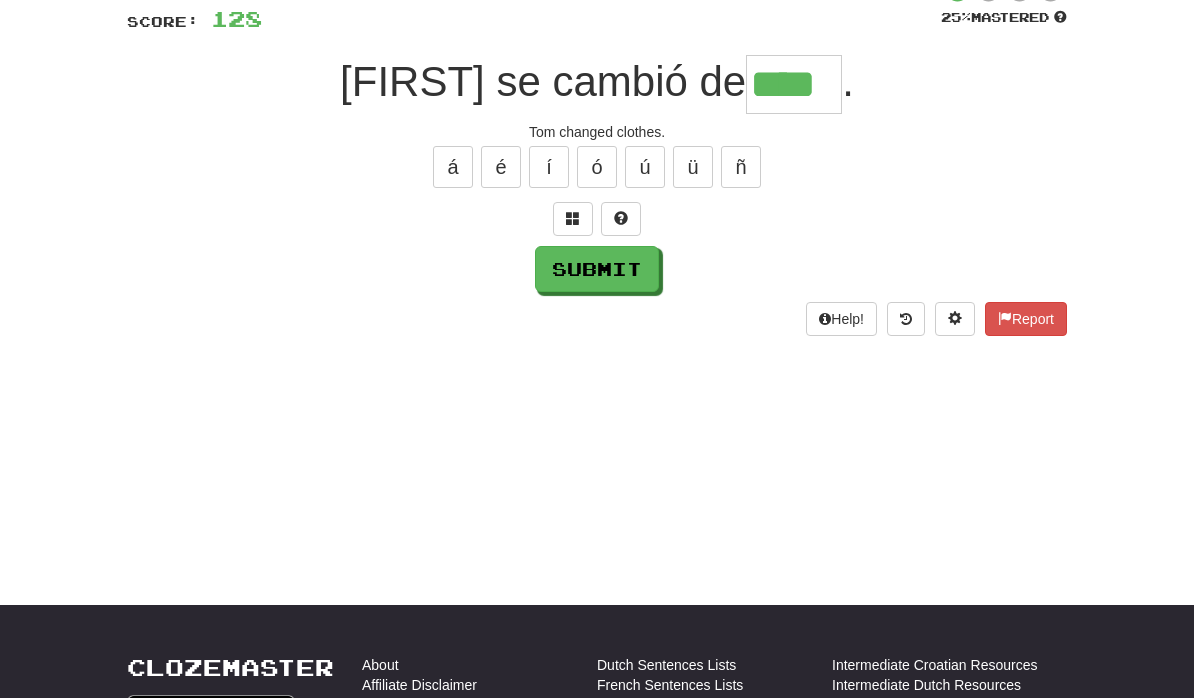 type on "****" 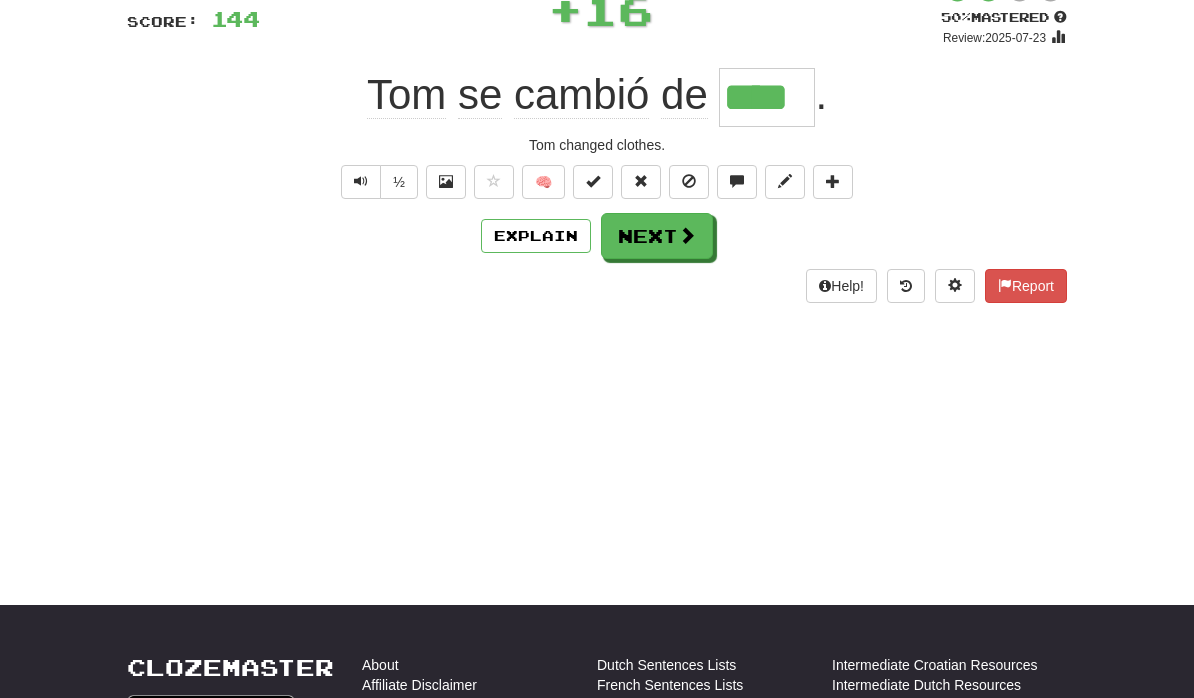 scroll, scrollTop: 144, scrollLeft: 0, axis: vertical 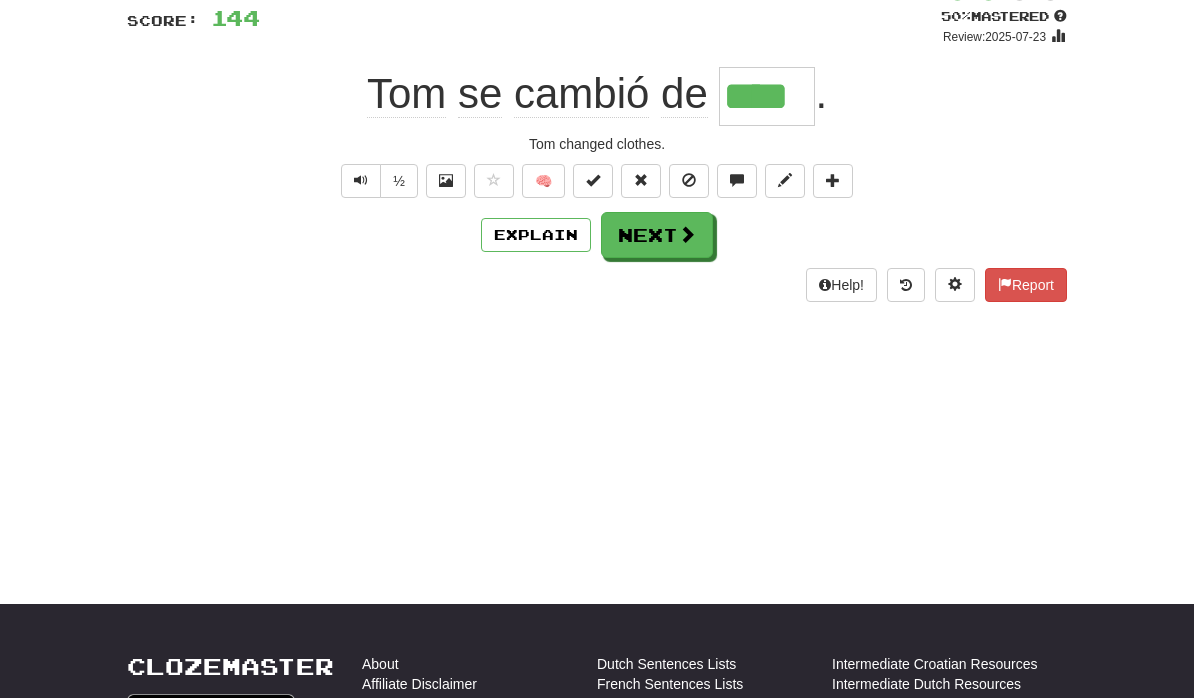 click on "Next" at bounding box center (657, 235) 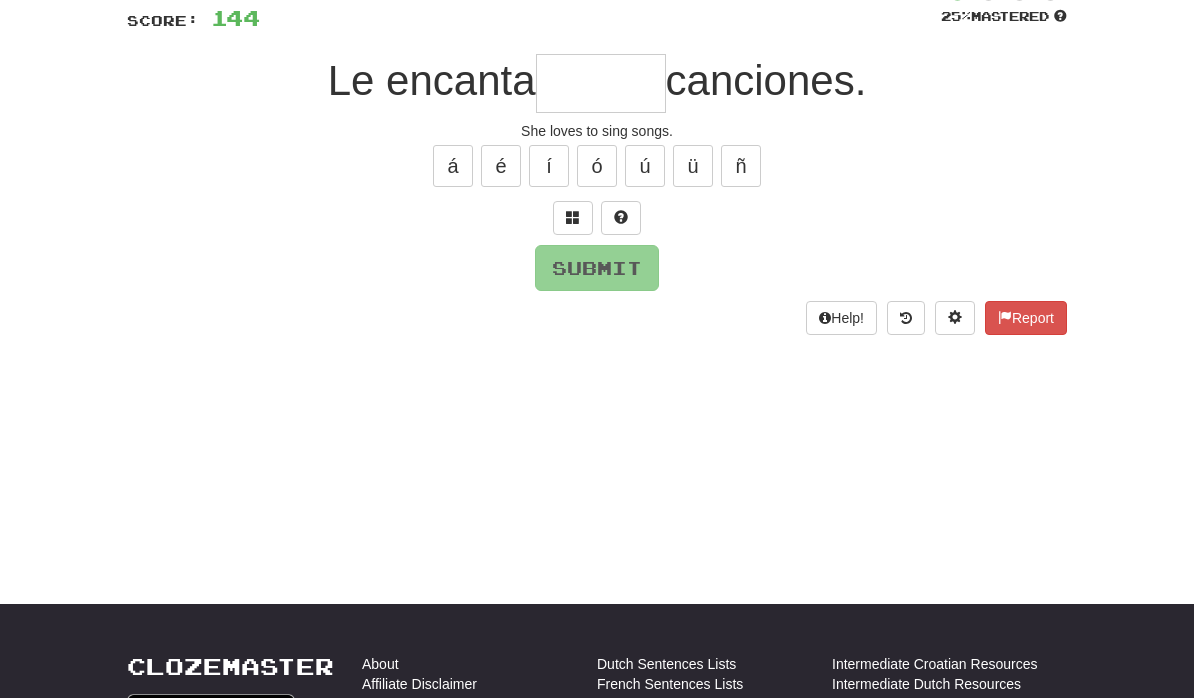 scroll, scrollTop: 143, scrollLeft: 0, axis: vertical 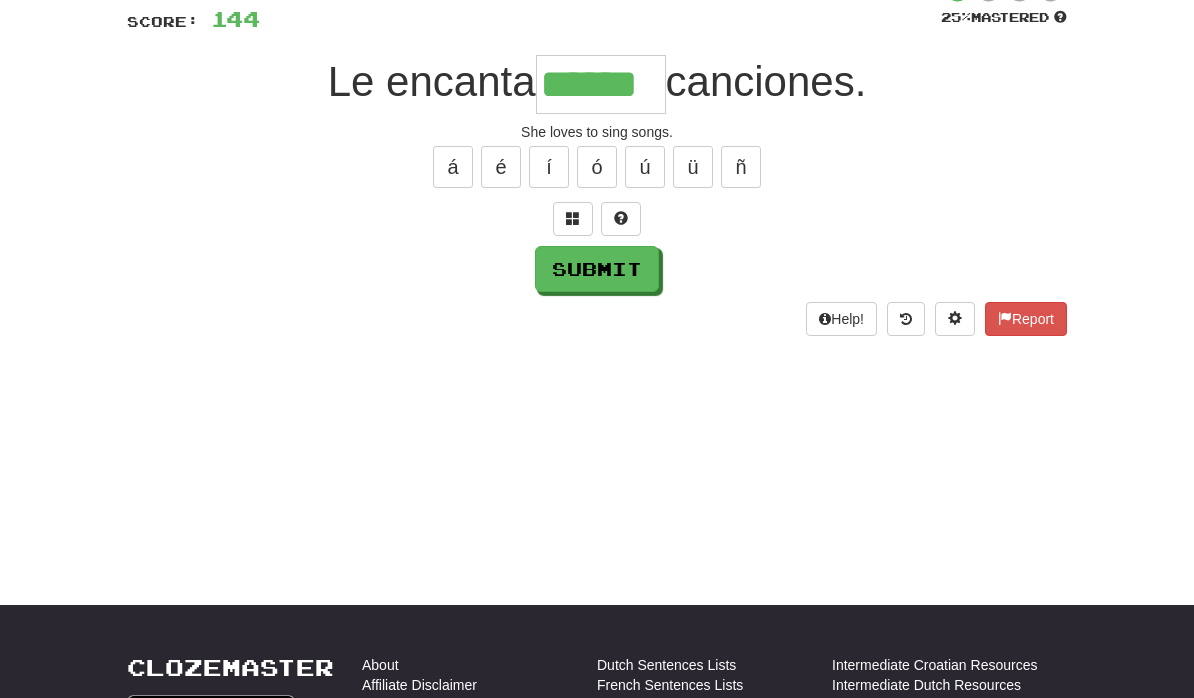 type on "******" 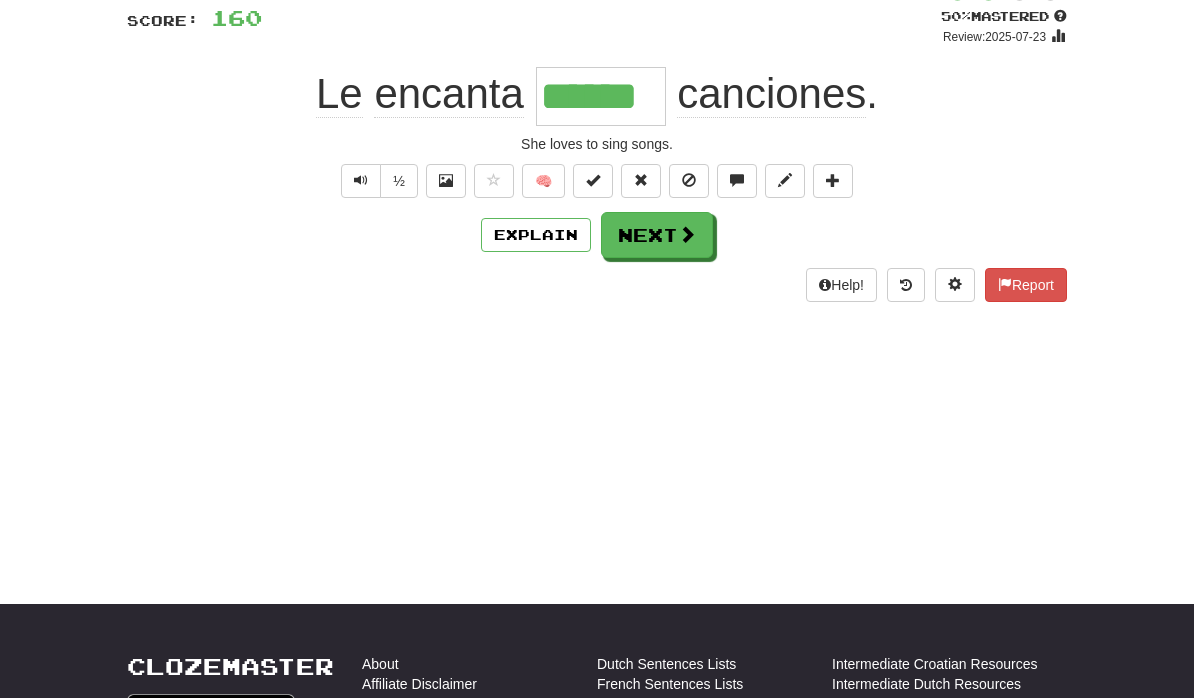 click on "Next" at bounding box center (657, 235) 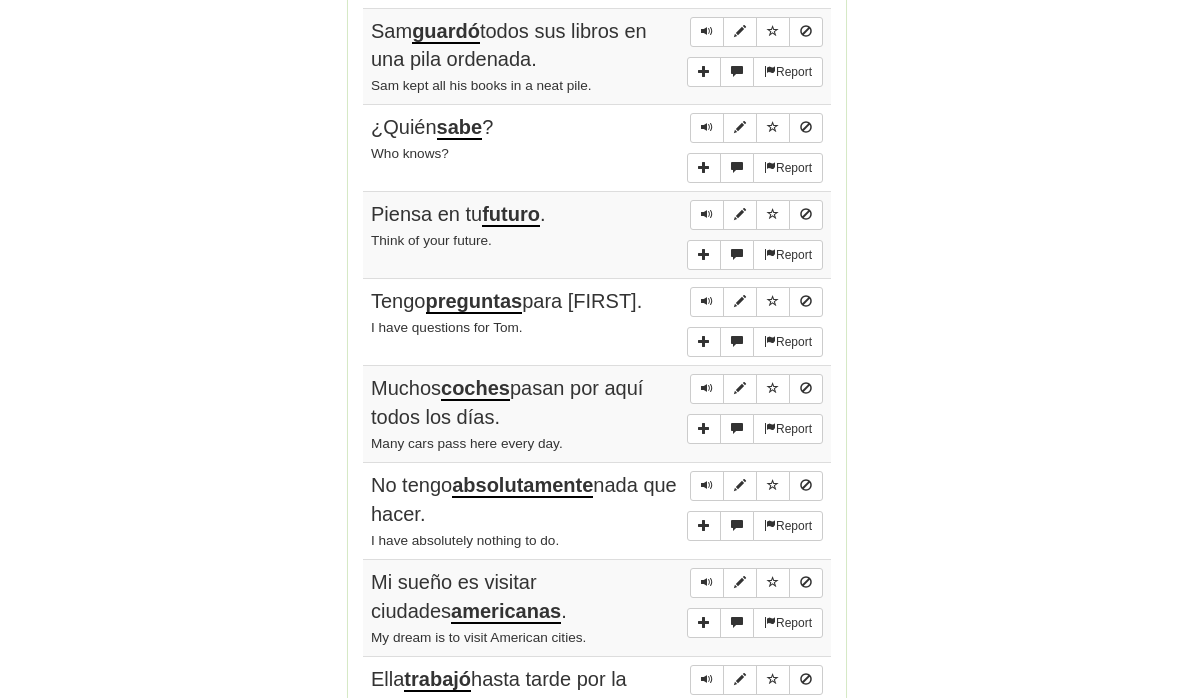 scroll, scrollTop: 1198, scrollLeft: 0, axis: vertical 